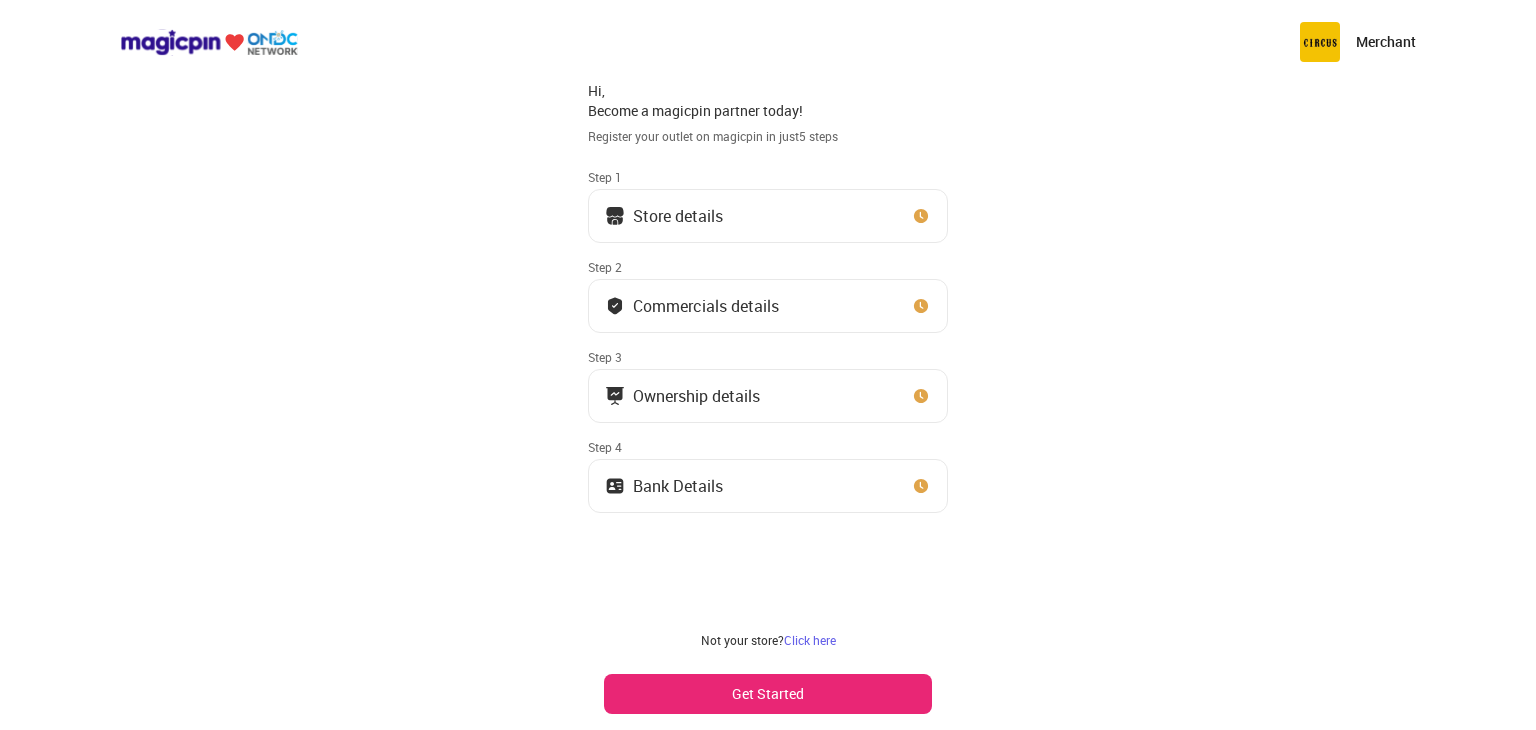 scroll, scrollTop: 0, scrollLeft: 0, axis: both 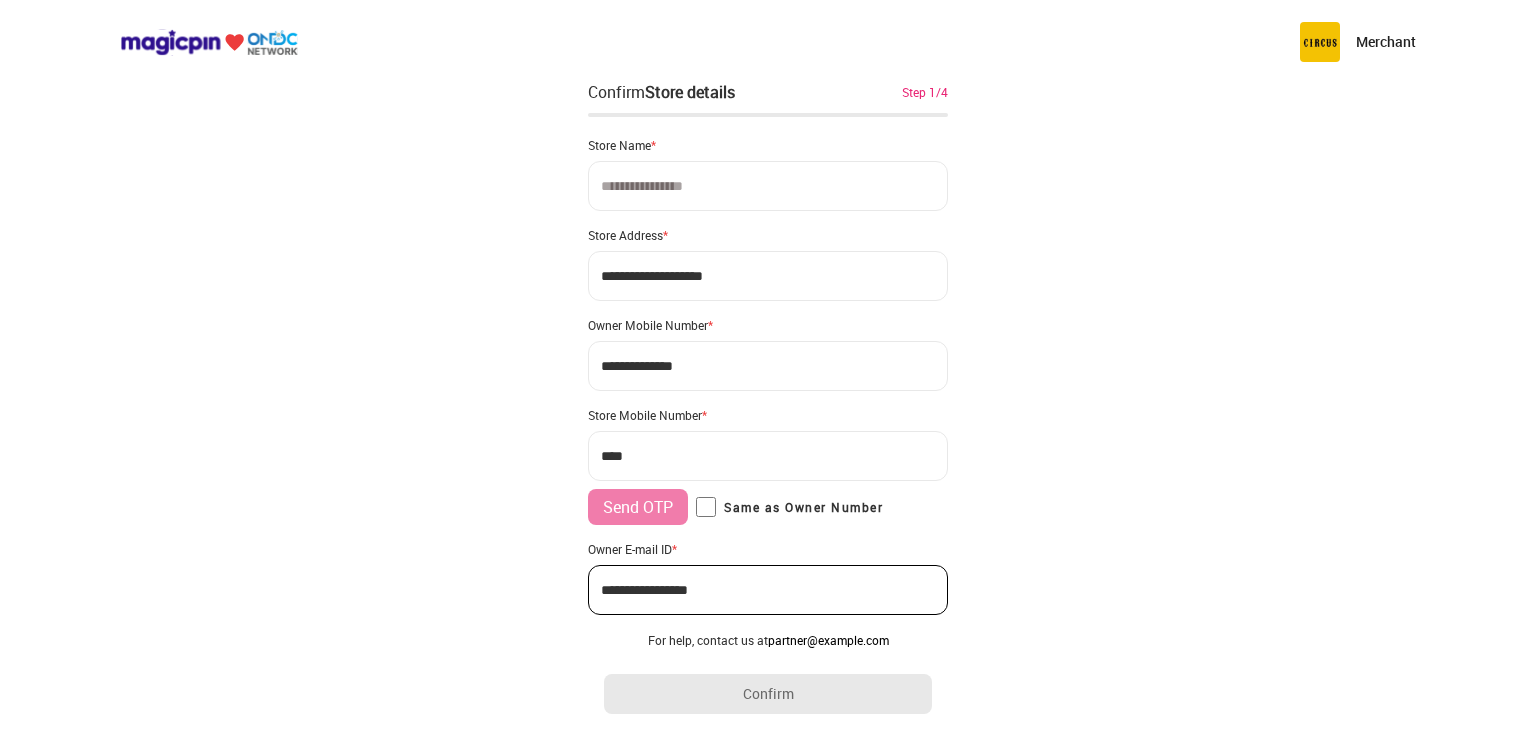 click at bounding box center [768, 186] 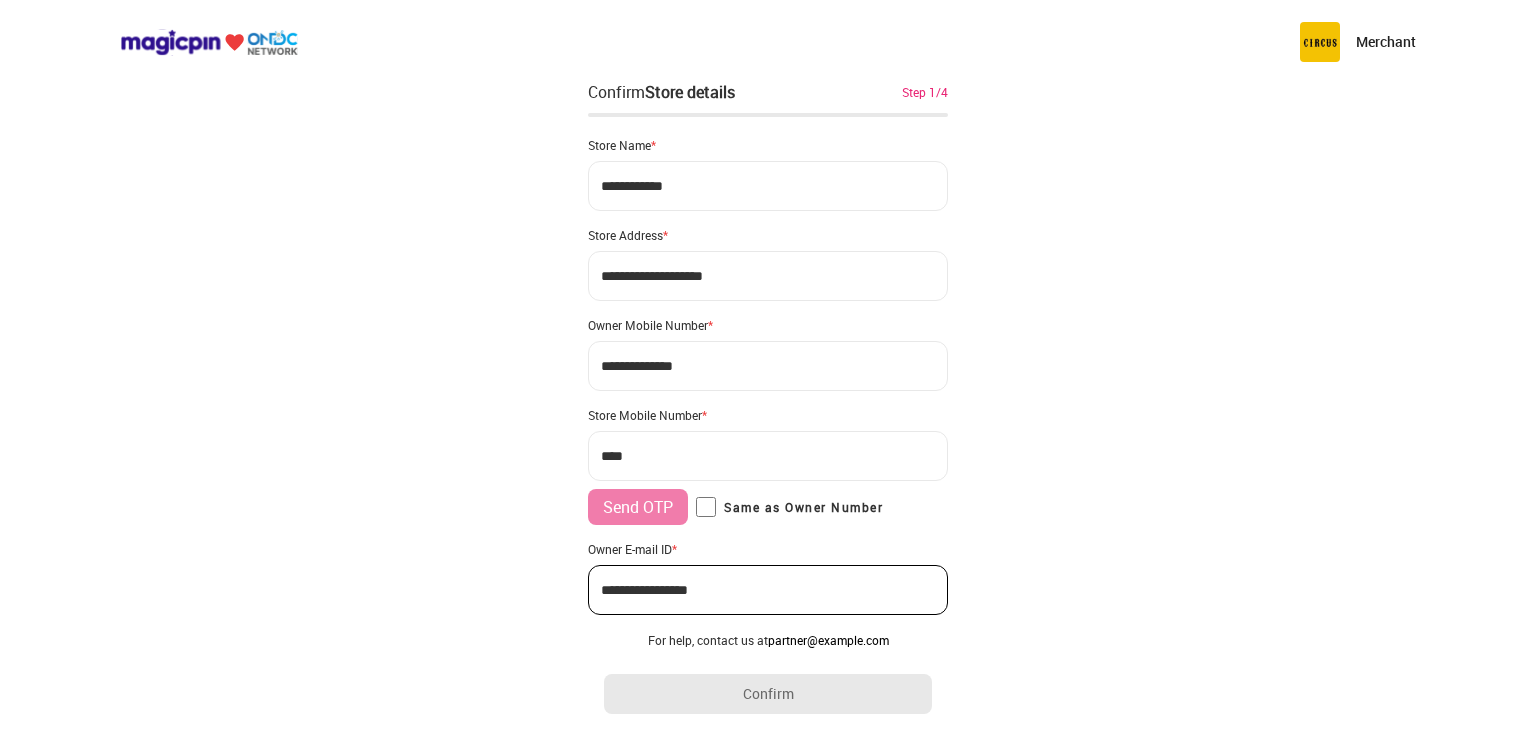 type on "**********" 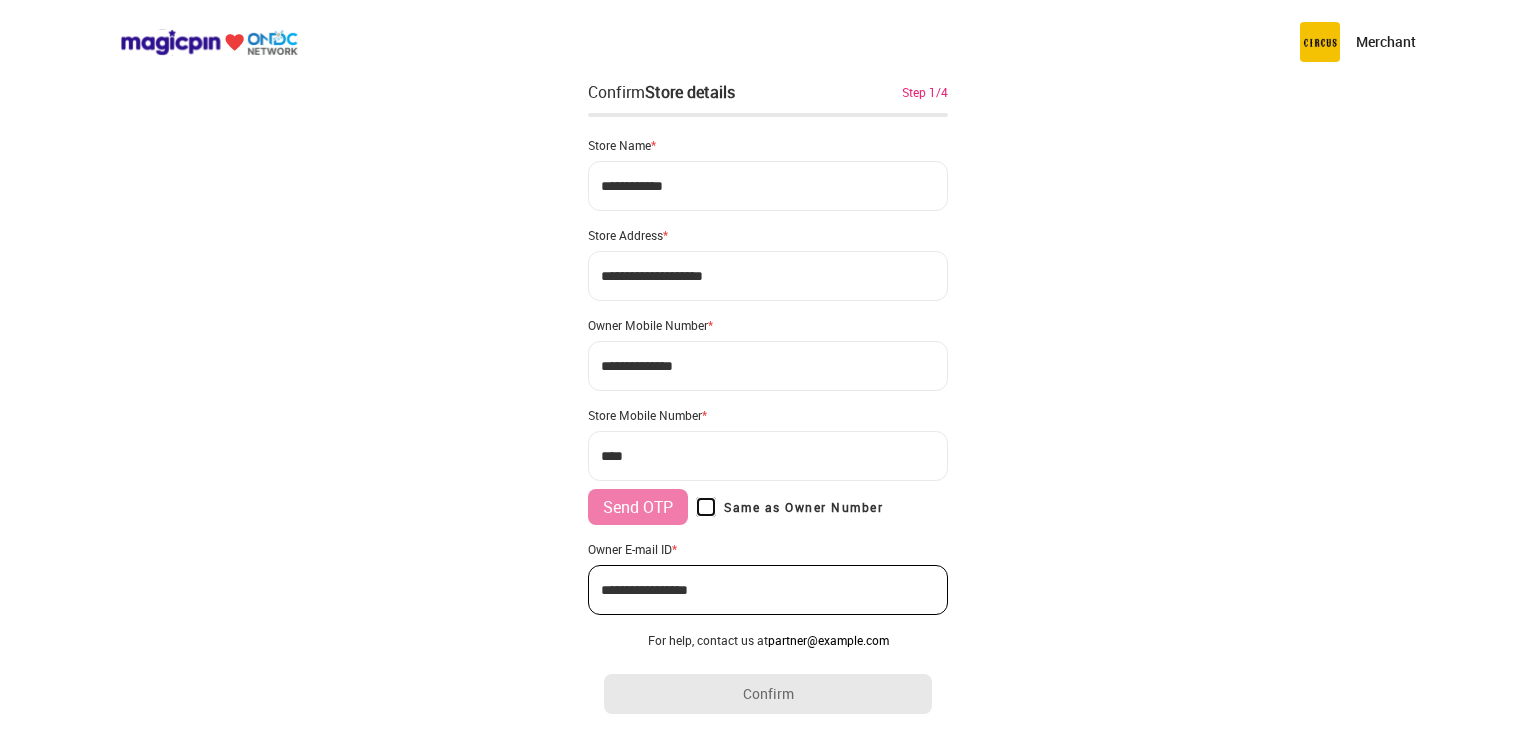 type on "**********" 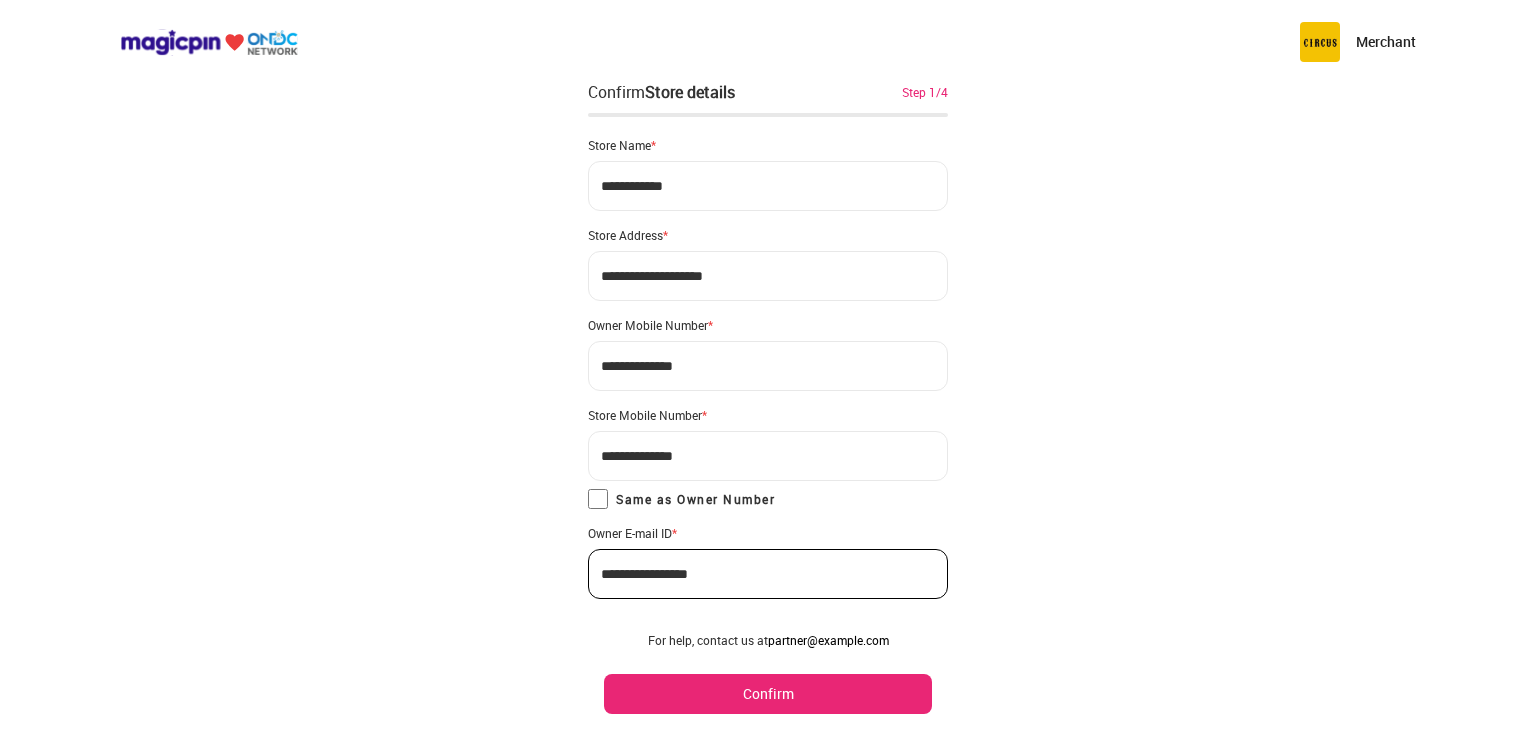 click on "Confirm" at bounding box center (768, 694) 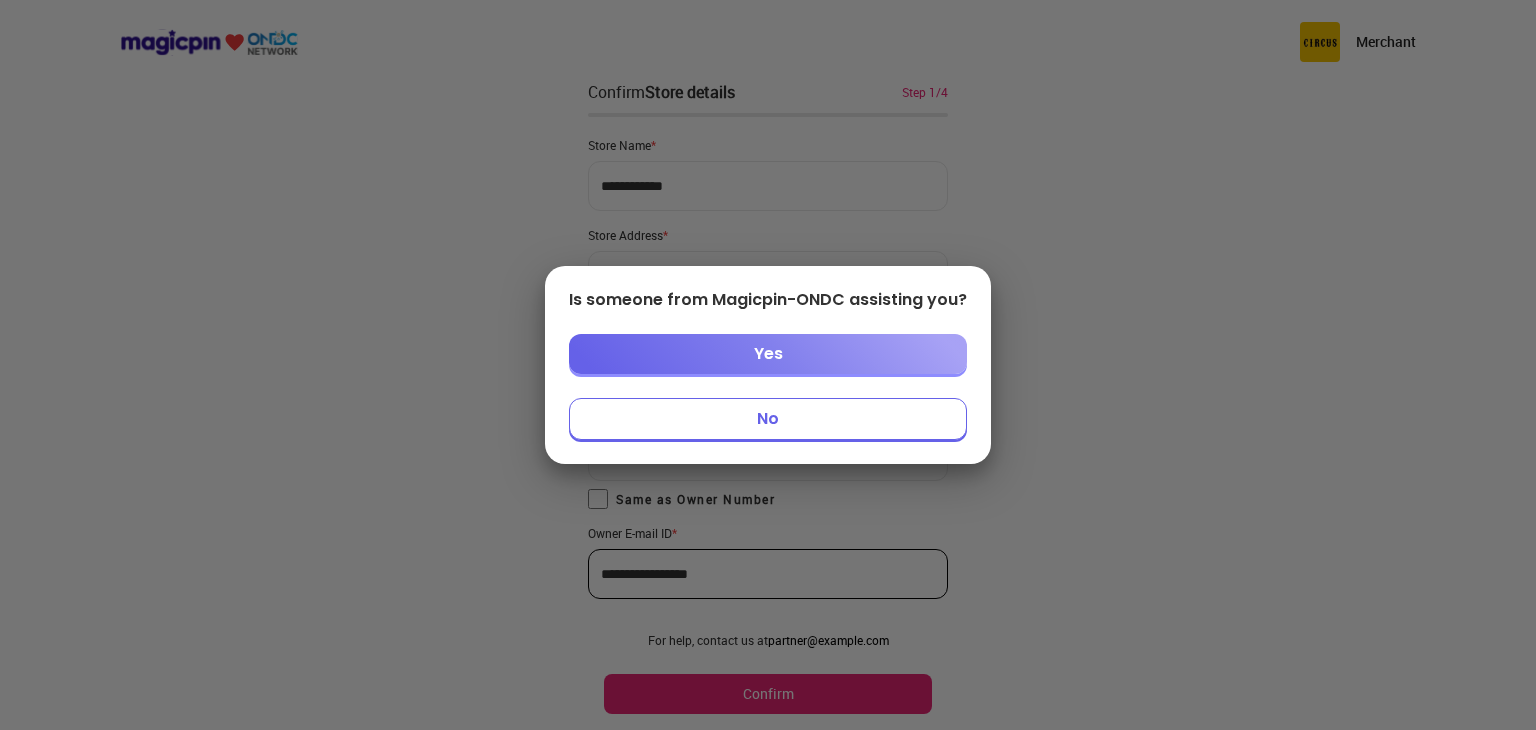 click on "No" at bounding box center [768, 419] 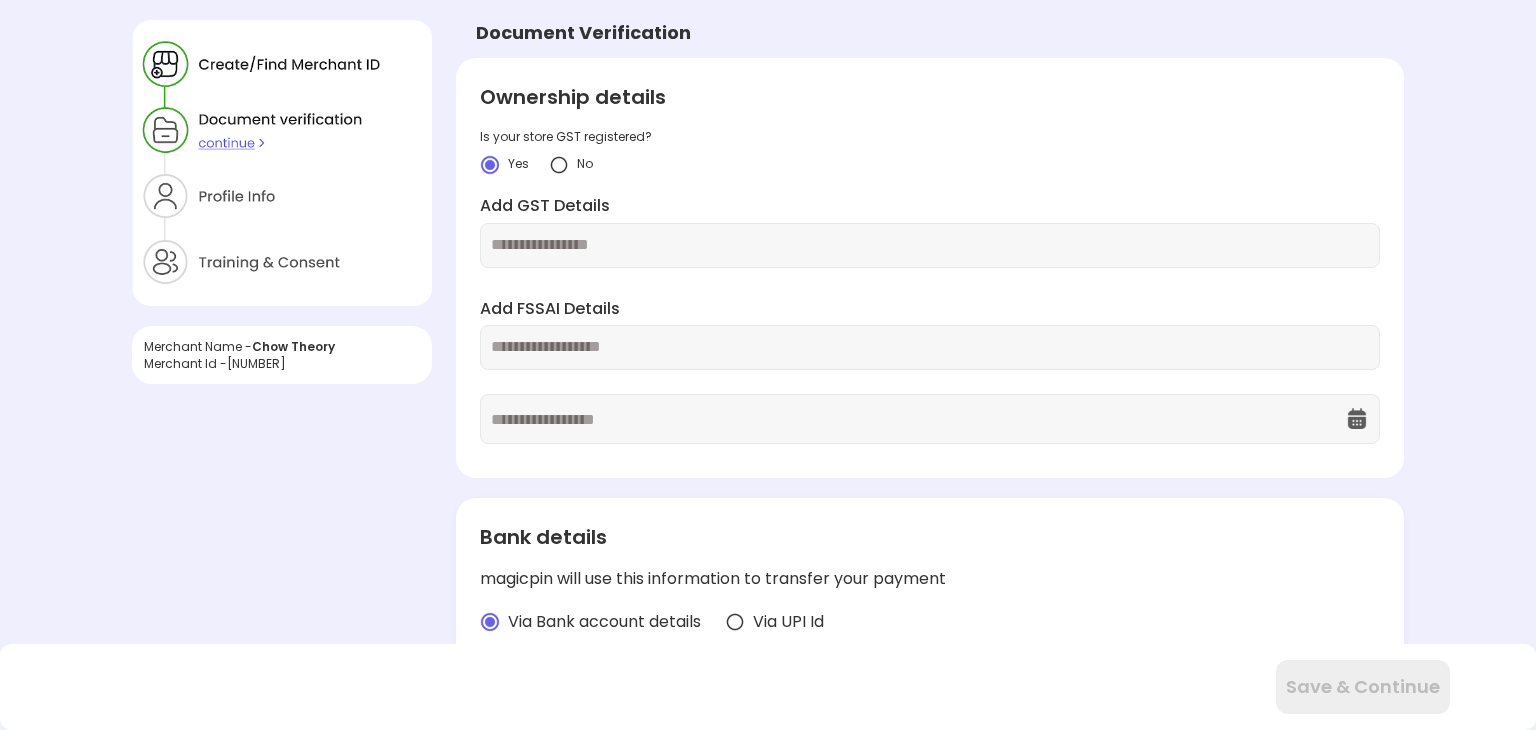 click at bounding box center (559, 165) 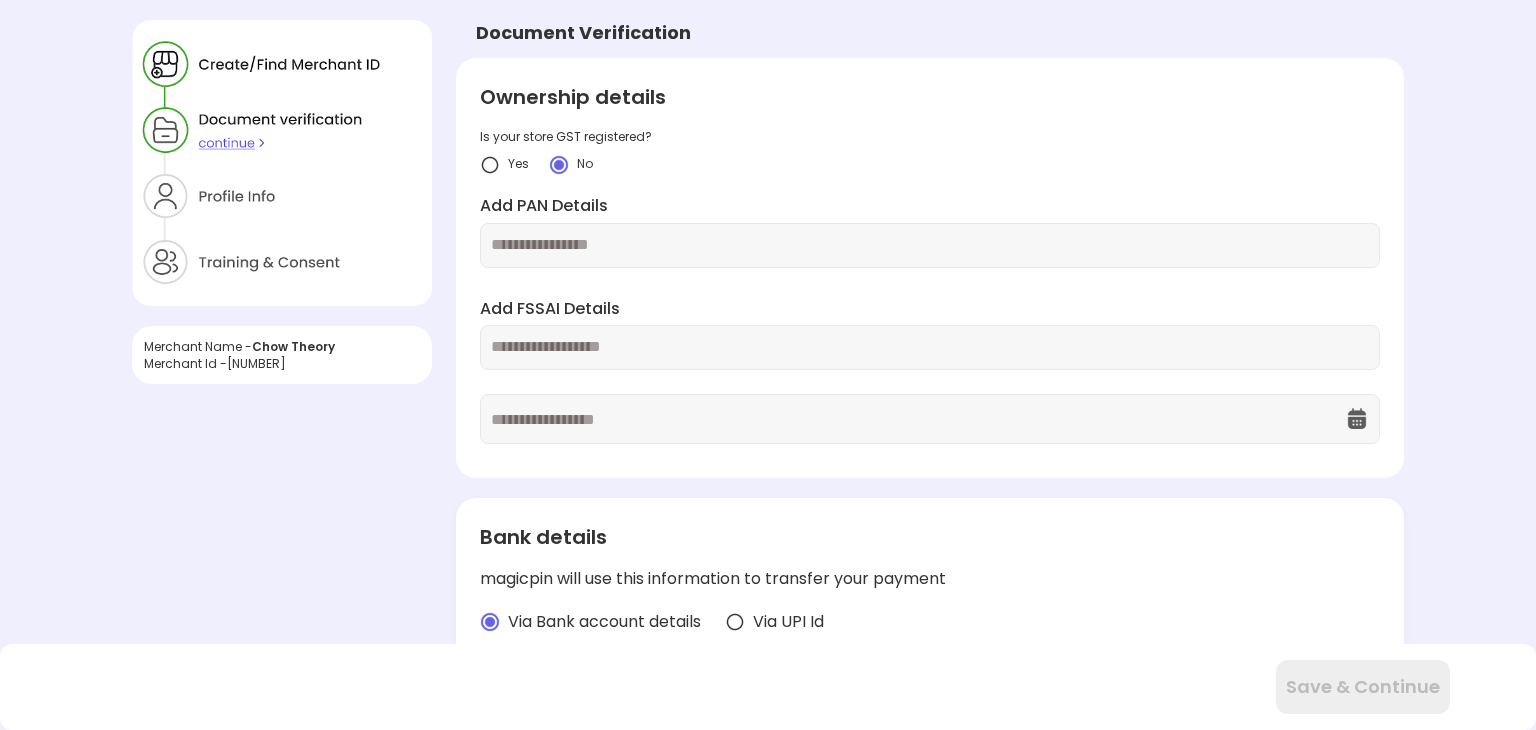 click at bounding box center (930, 347) 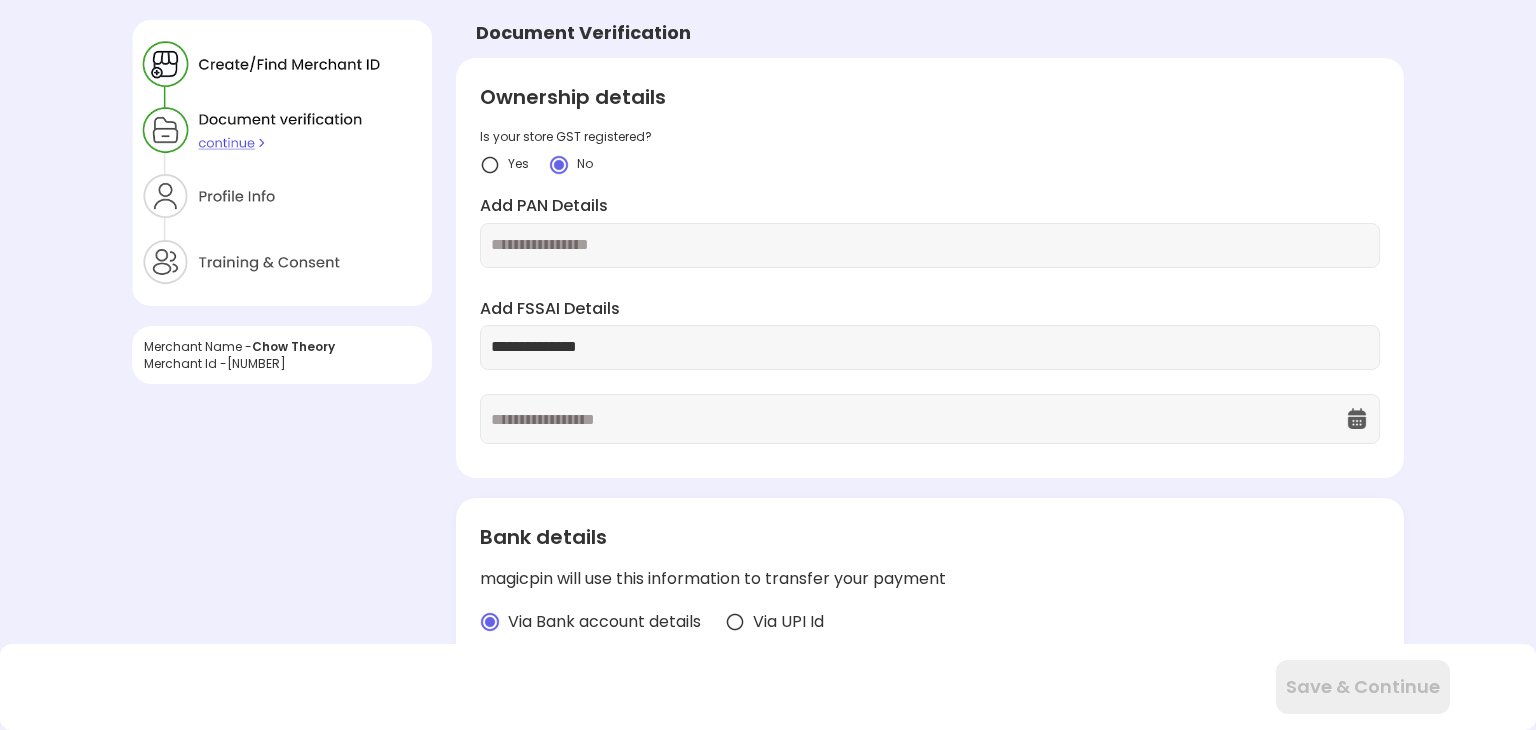 type on "**********" 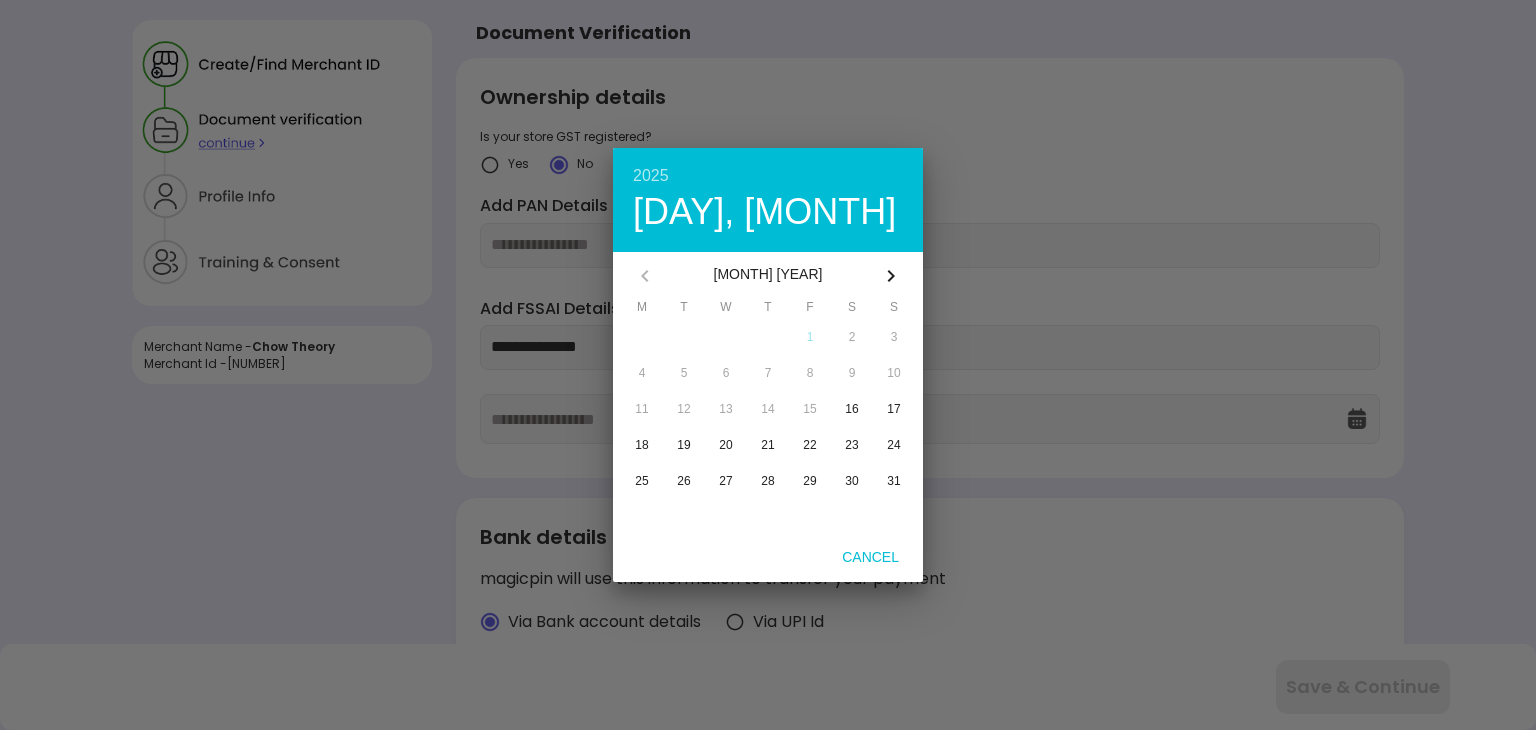click at bounding box center [768, 365] 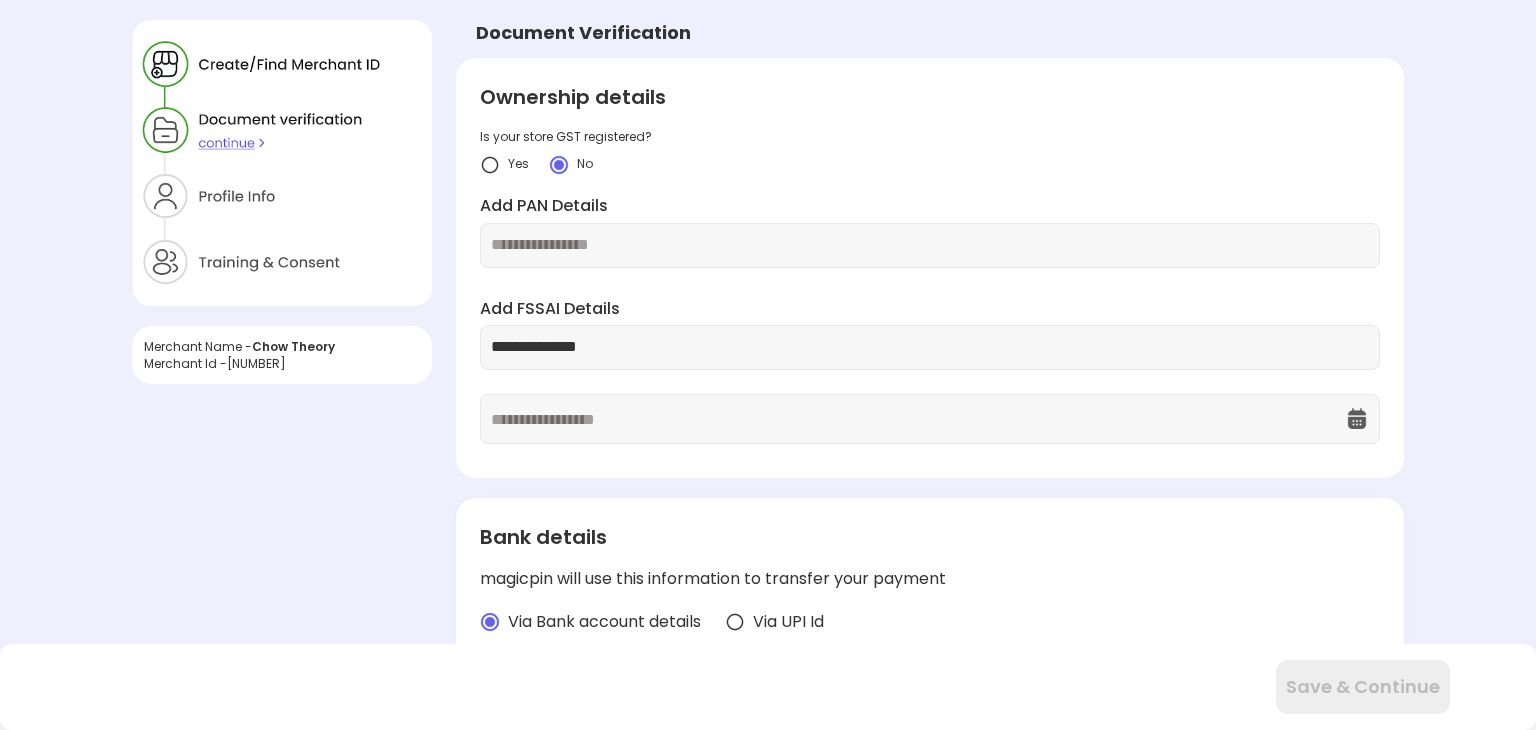 click at bounding box center [918, 419] 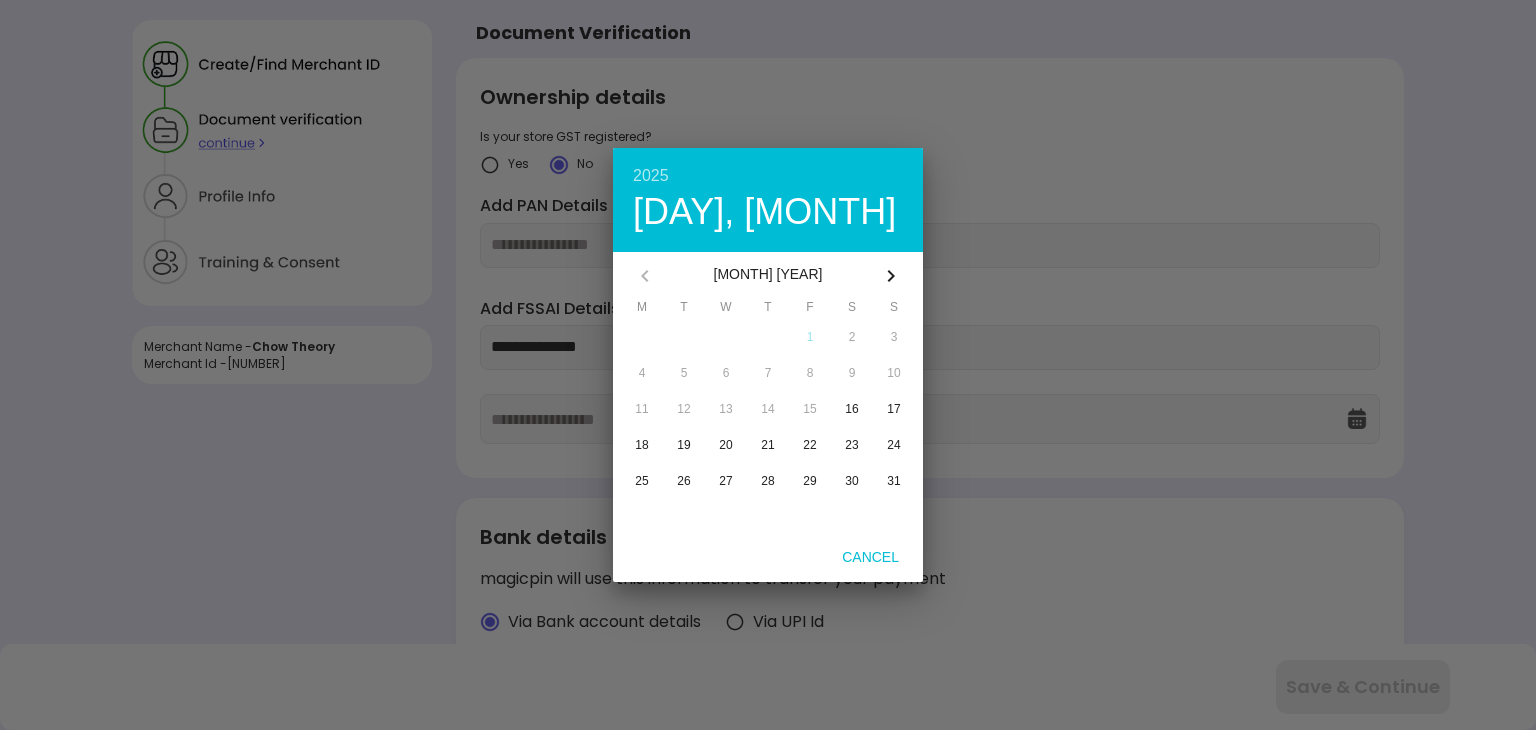 click on "2025" at bounding box center [768, 176] 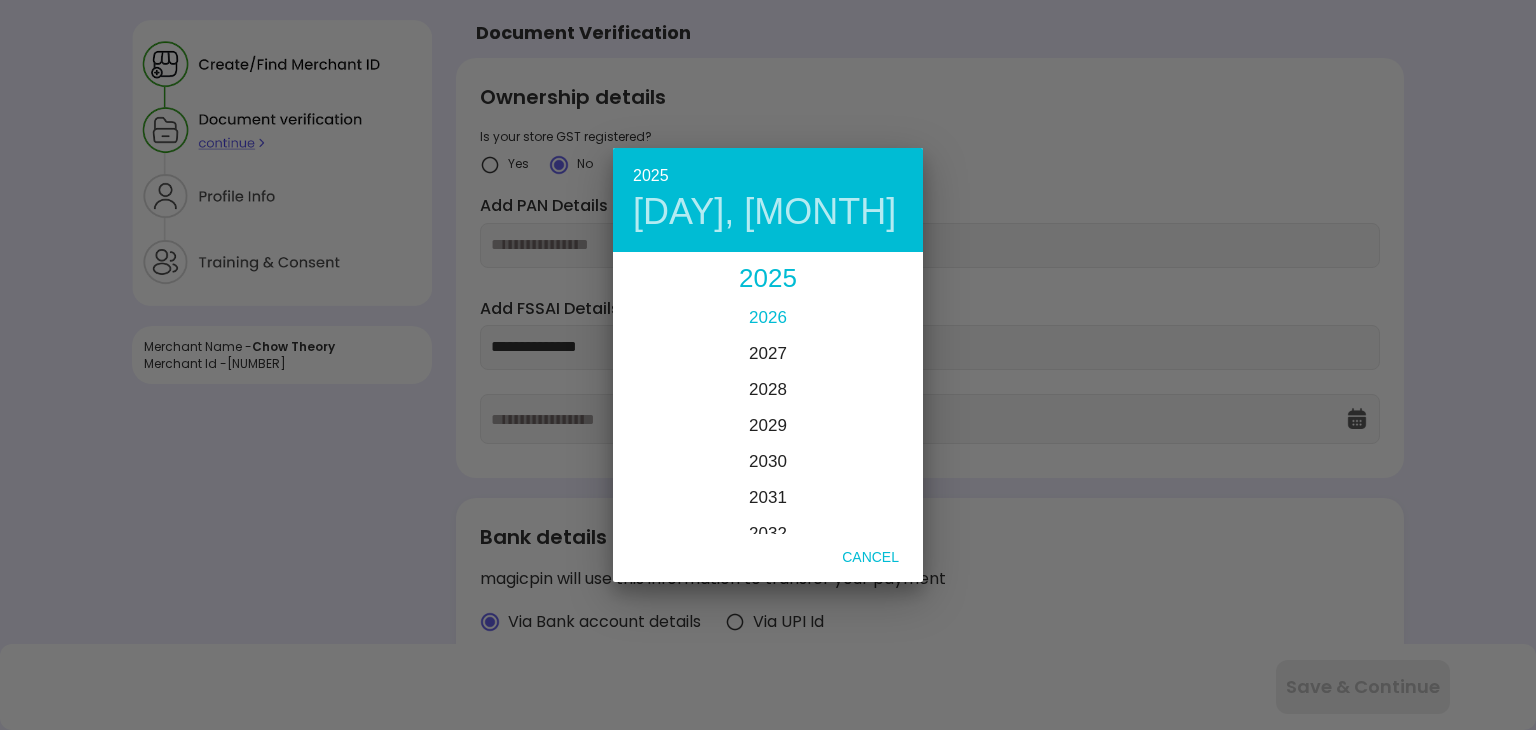 click on "2026" at bounding box center (768, 317) 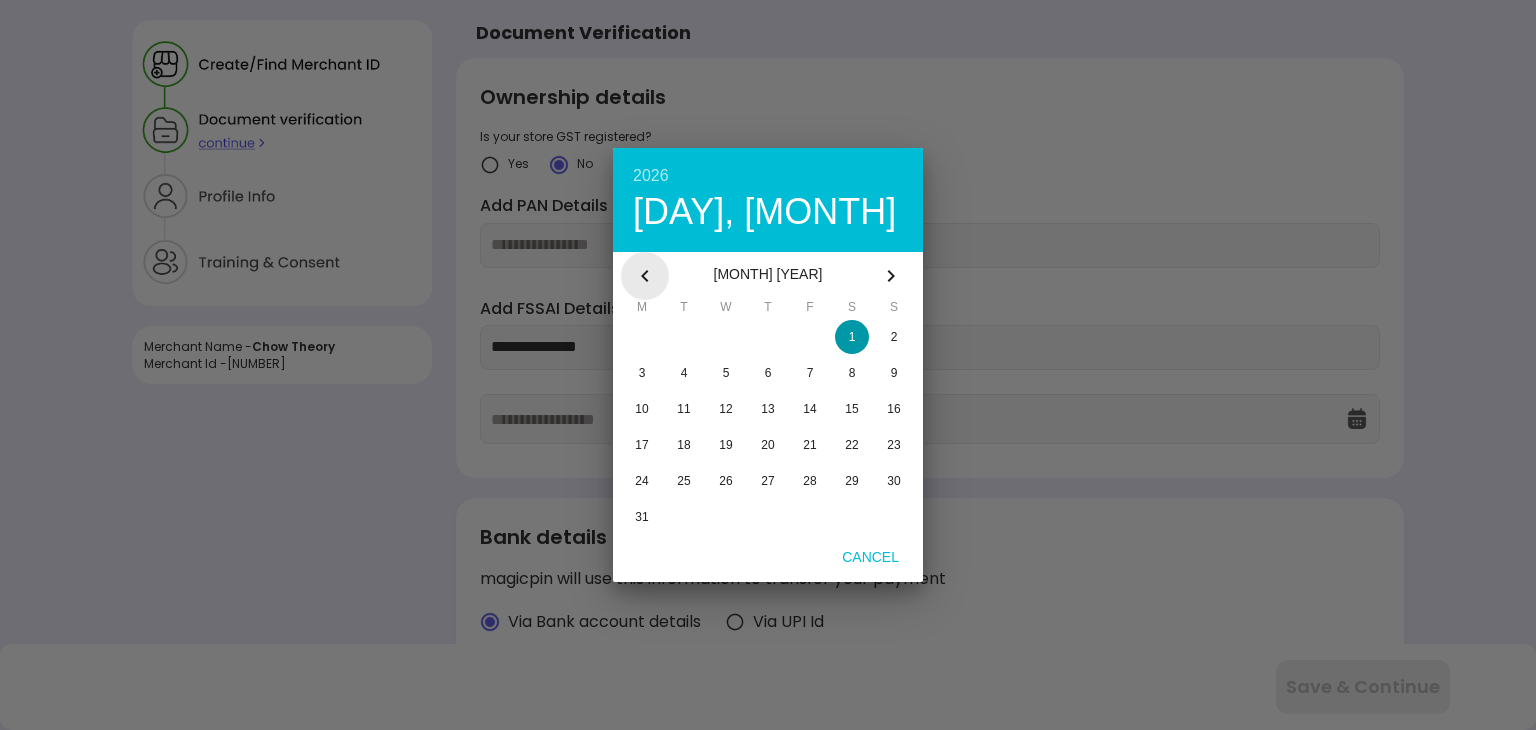 click 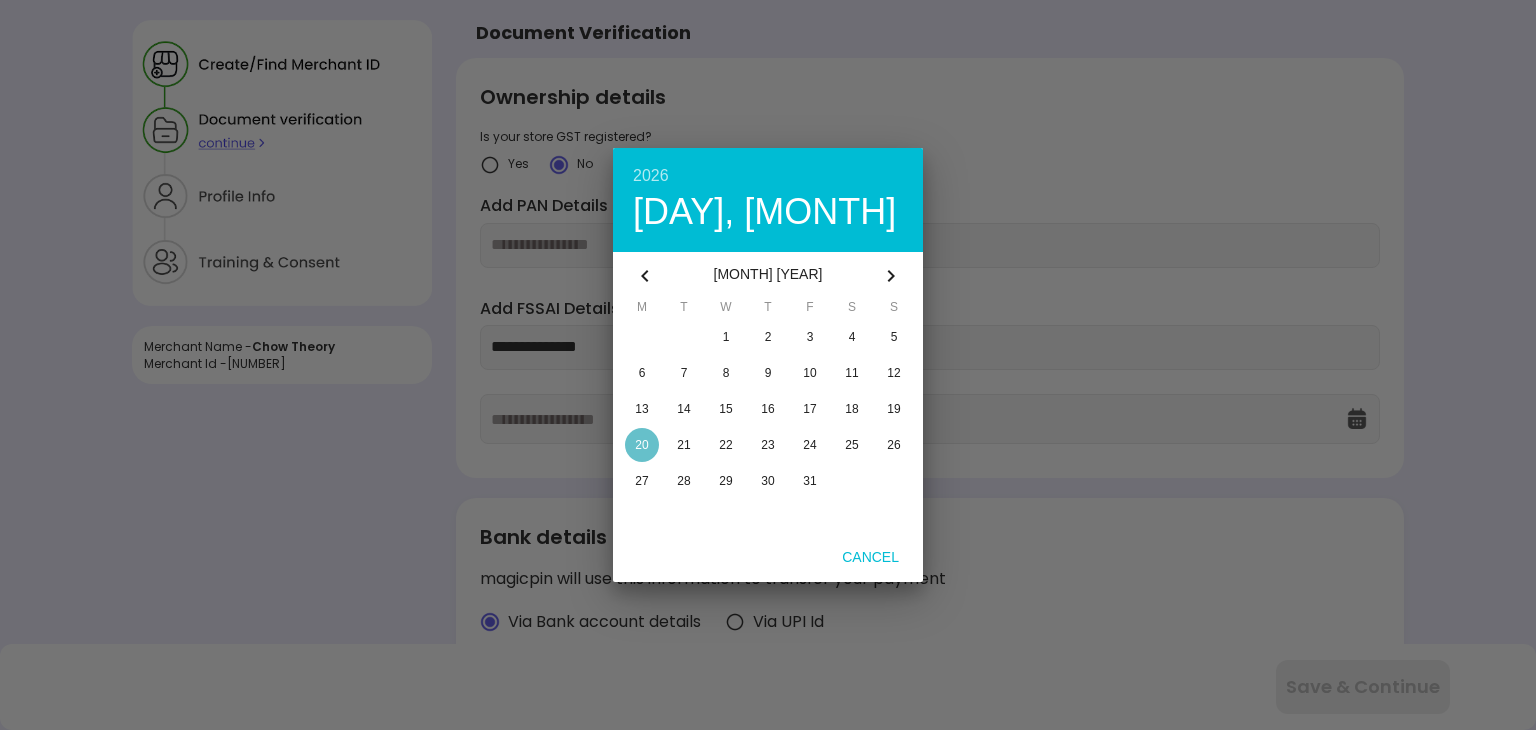 click on "20" at bounding box center (641, 445) 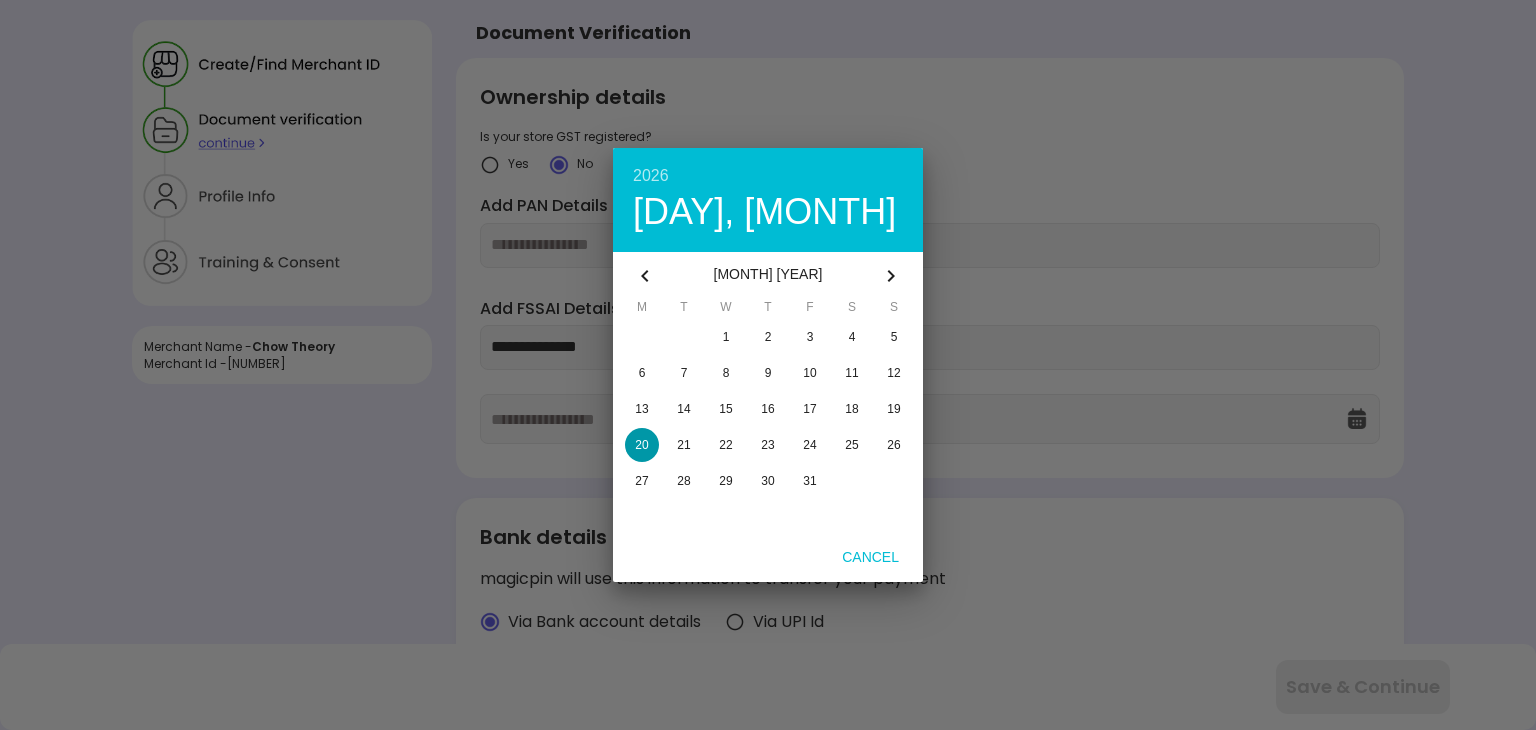 type on "**********" 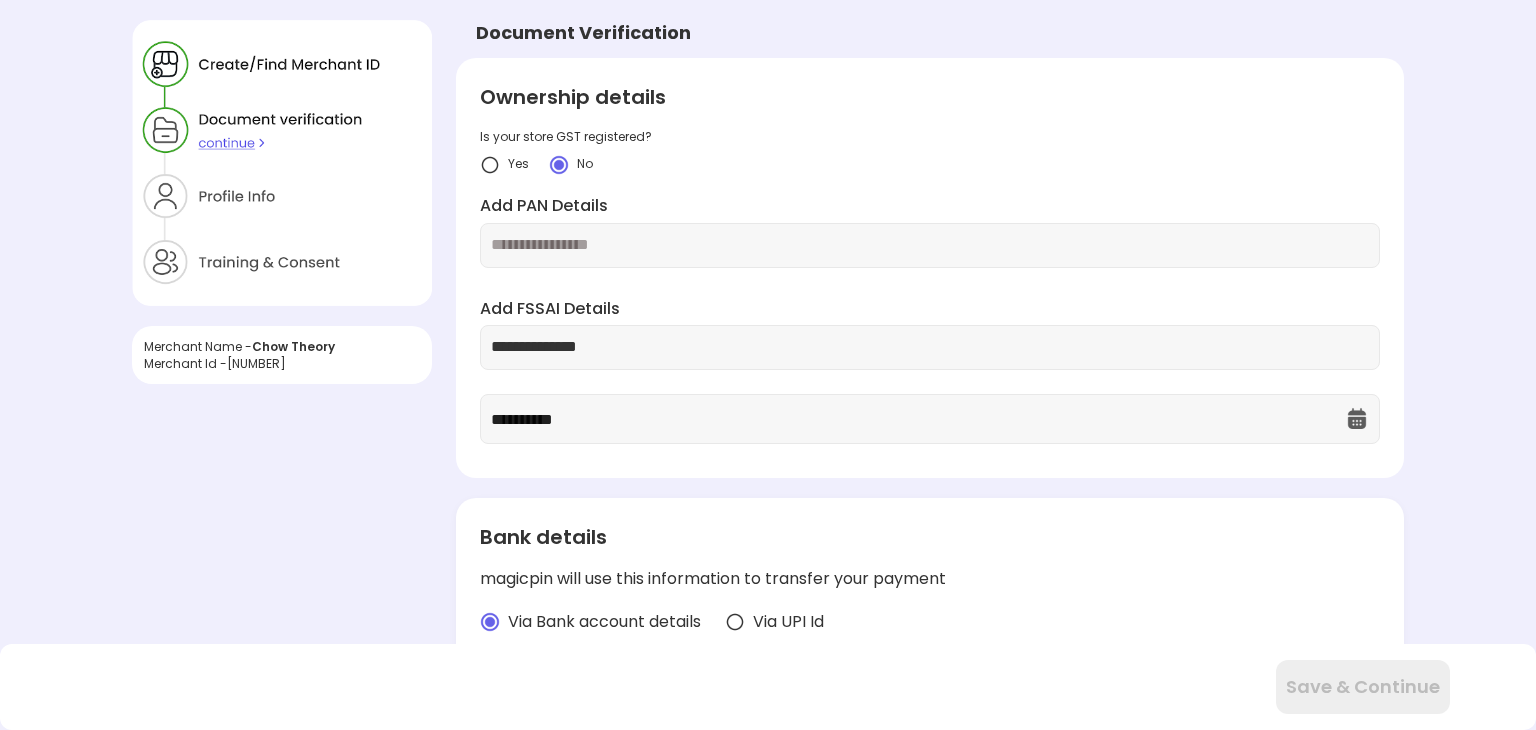 click on "Bank details" at bounding box center [930, 537] 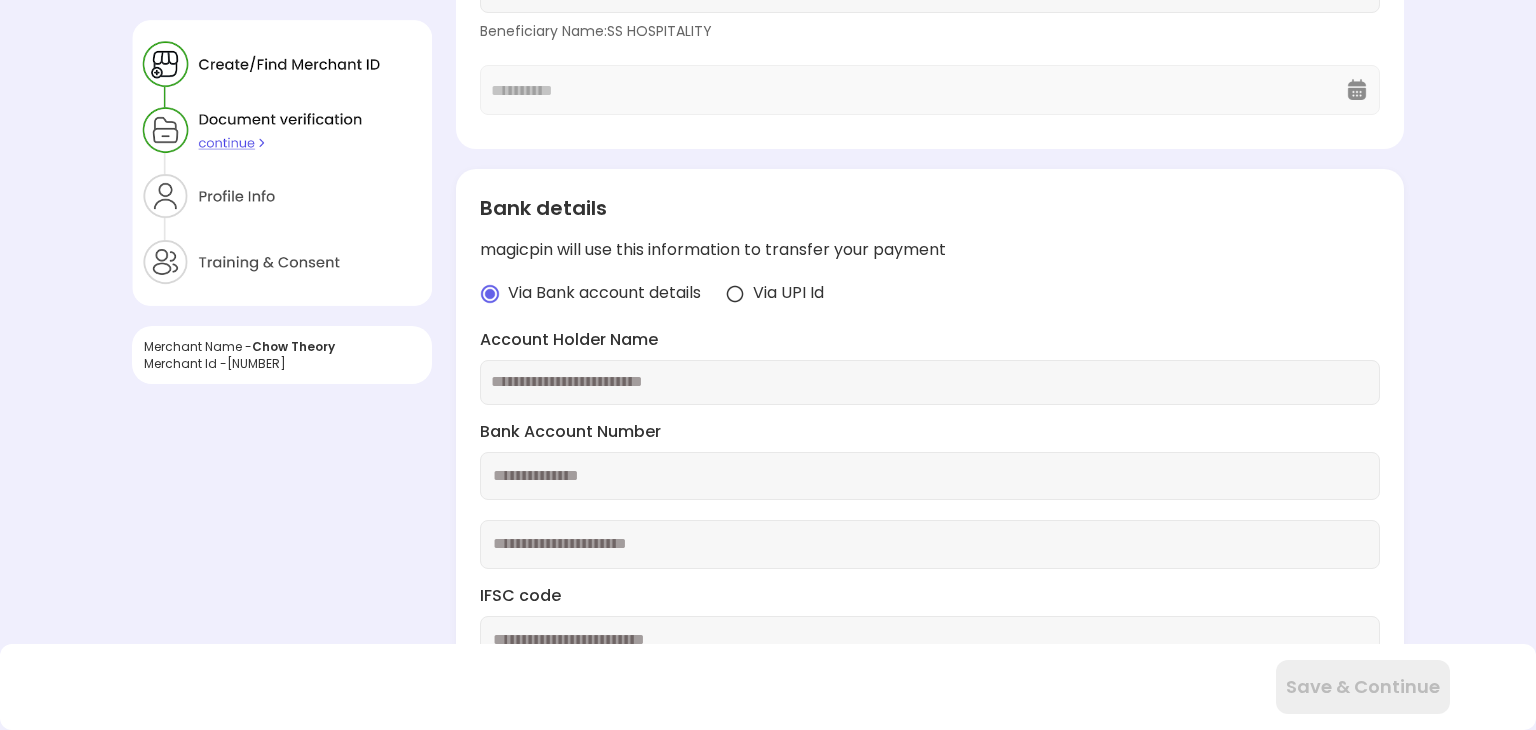 scroll, scrollTop: 360, scrollLeft: 0, axis: vertical 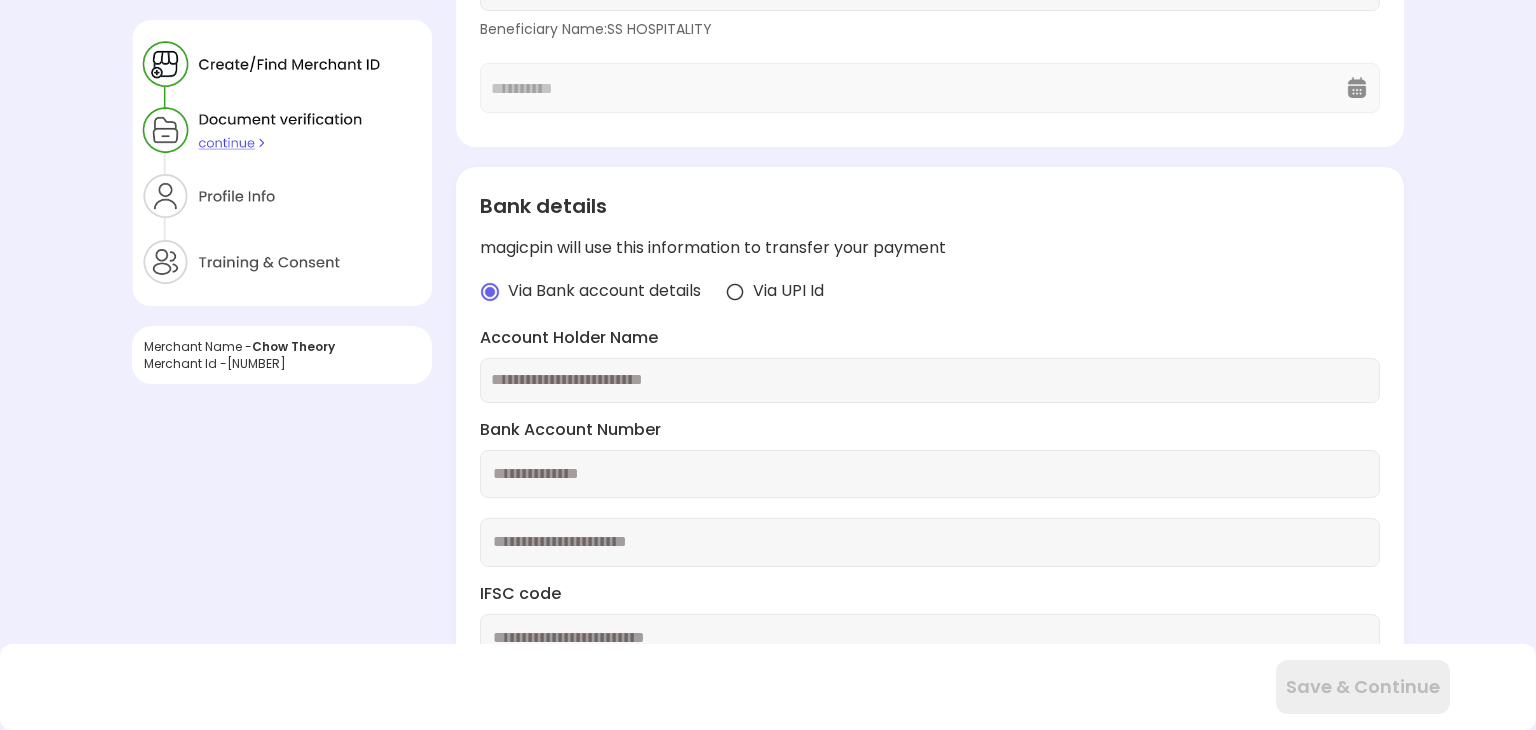 click at bounding box center (930, 380) 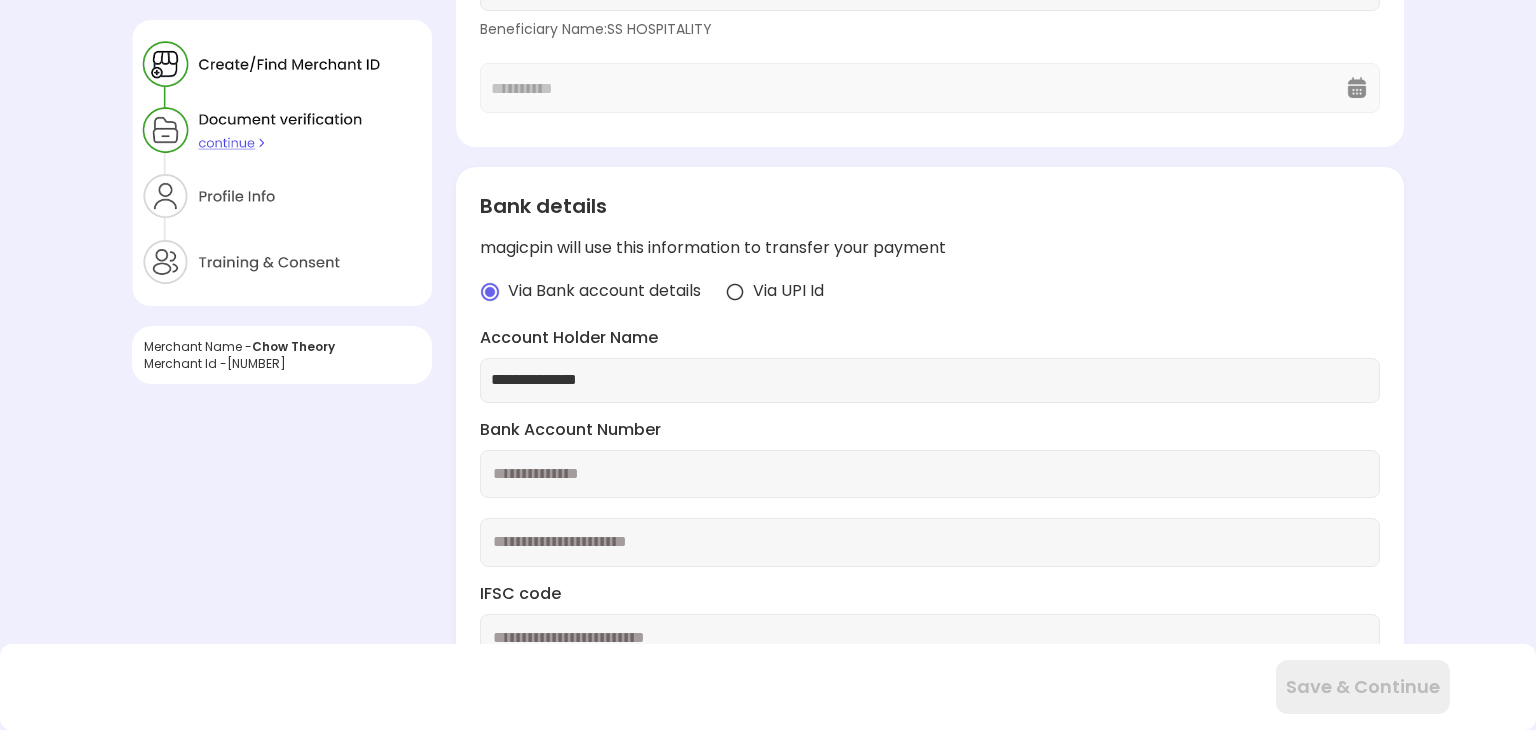 type on "**********" 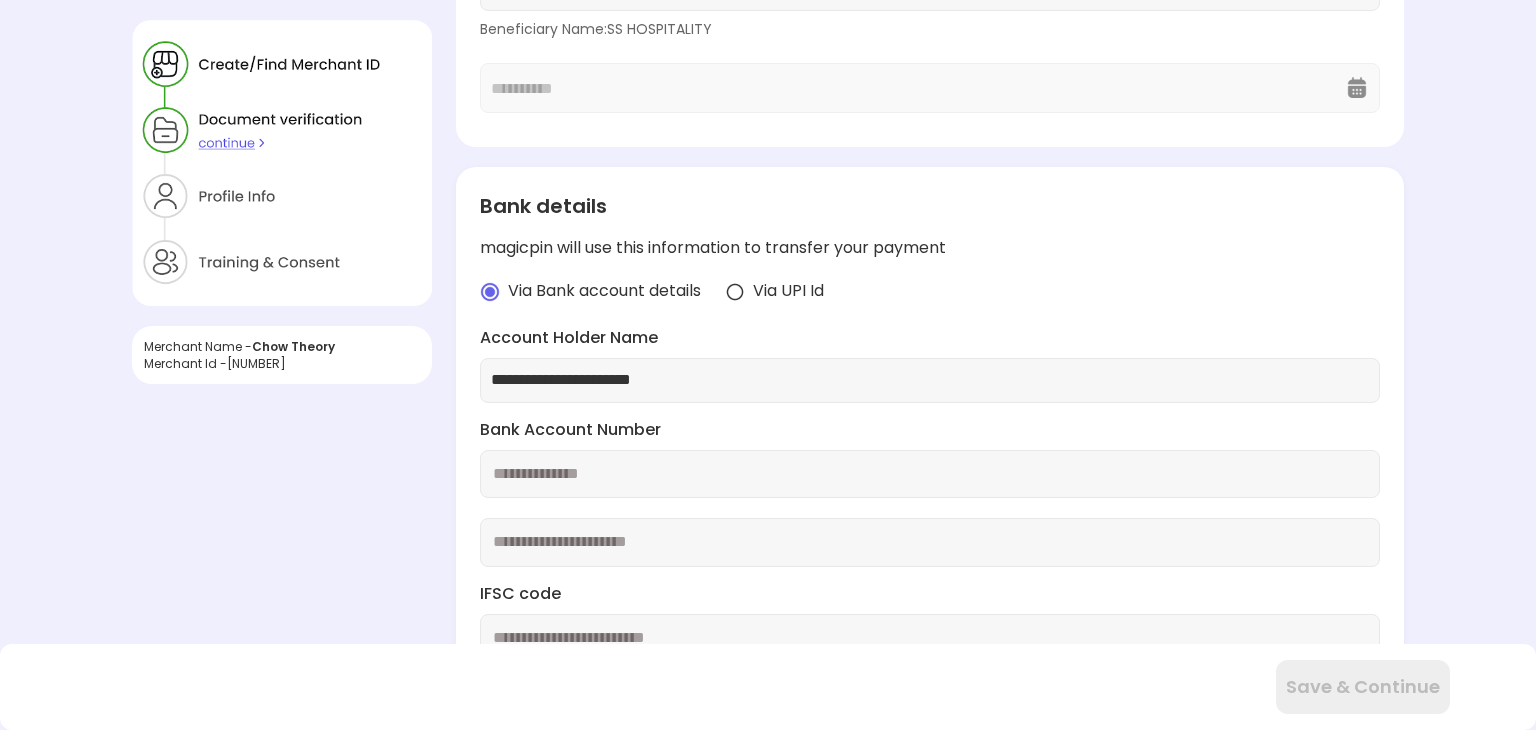 drag, startPoint x: 499, startPoint y: 379, endPoint x: 467, endPoint y: 373, distance: 32.55764 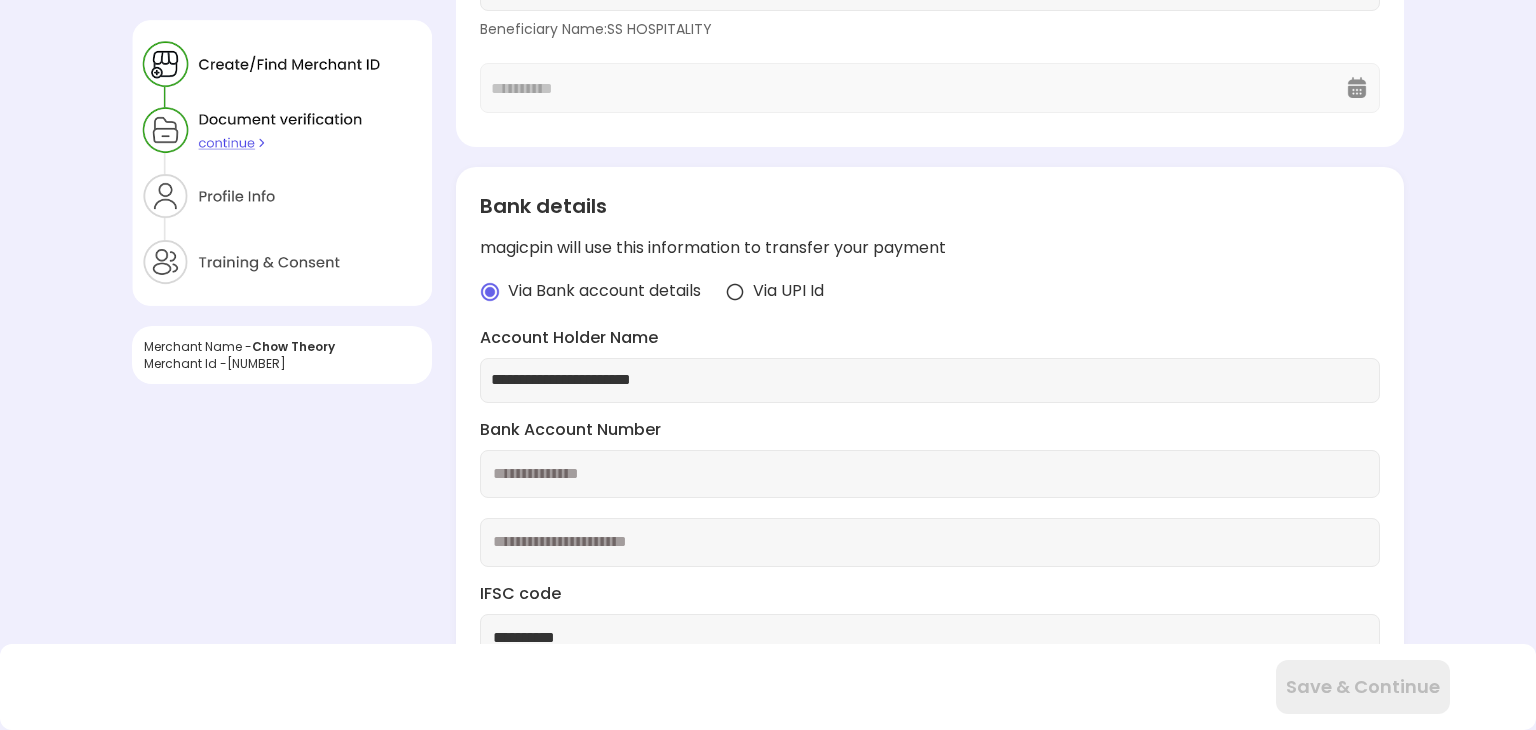 click on "IFSC code" at bounding box center (930, 594) 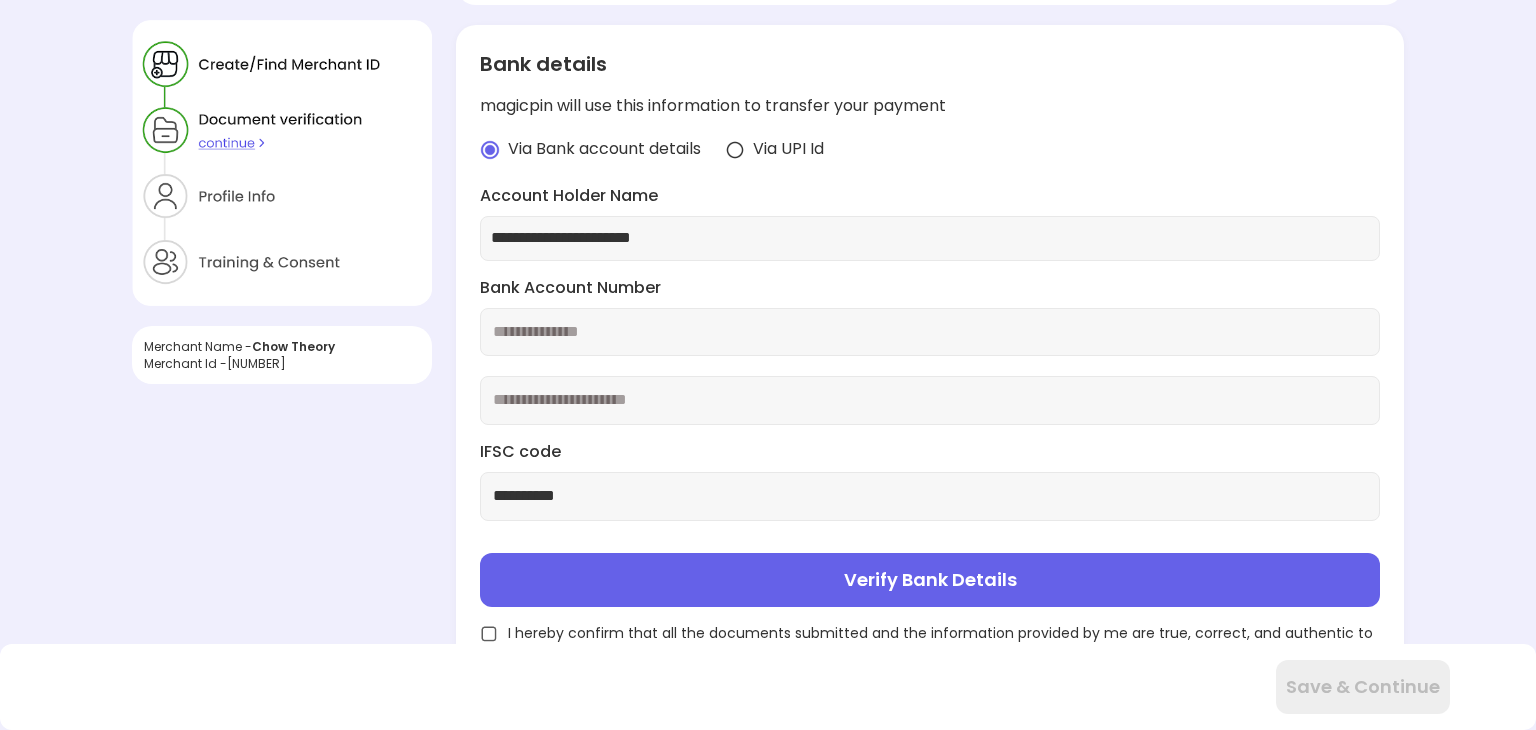 scroll, scrollTop: 520, scrollLeft: 0, axis: vertical 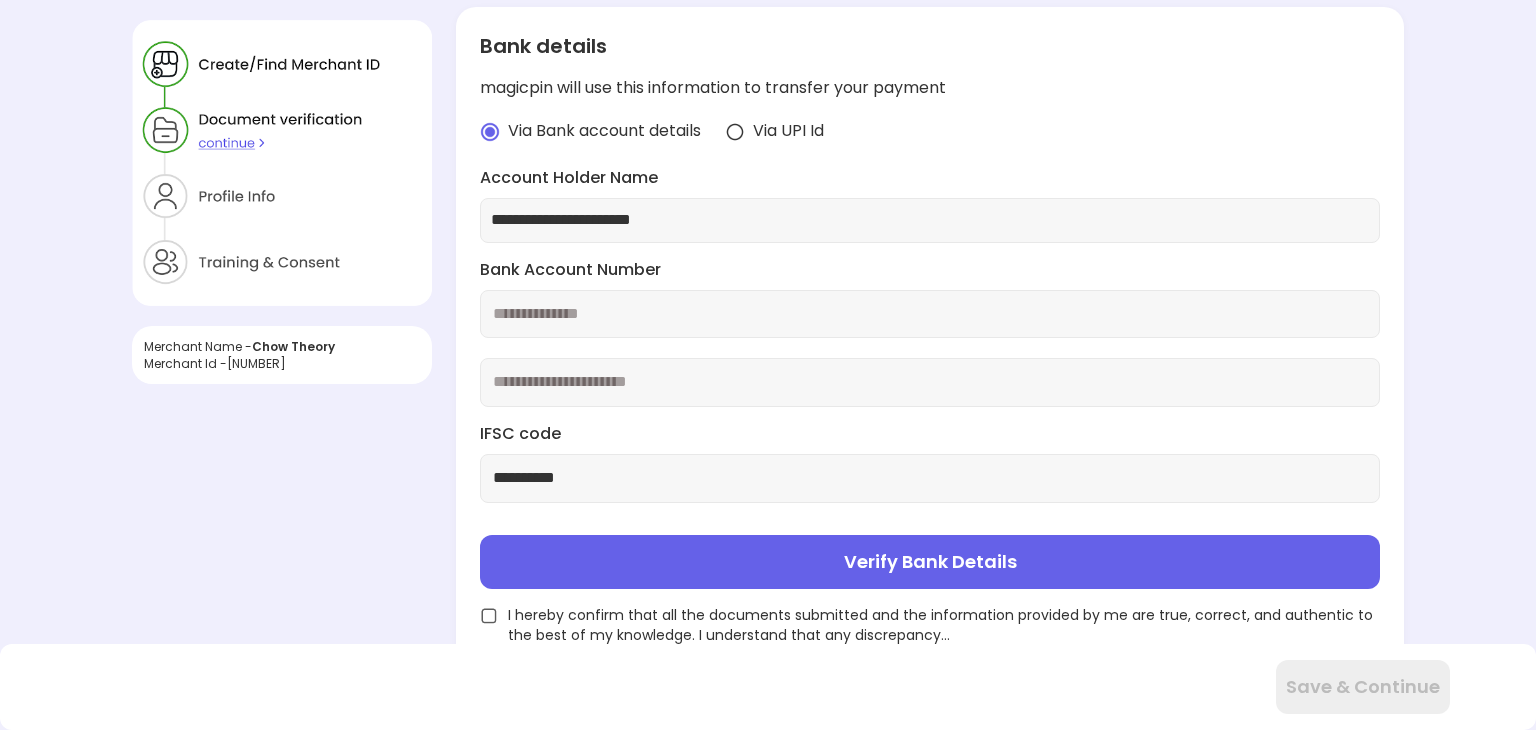 click on "Verify Bank Details" at bounding box center [930, 562] 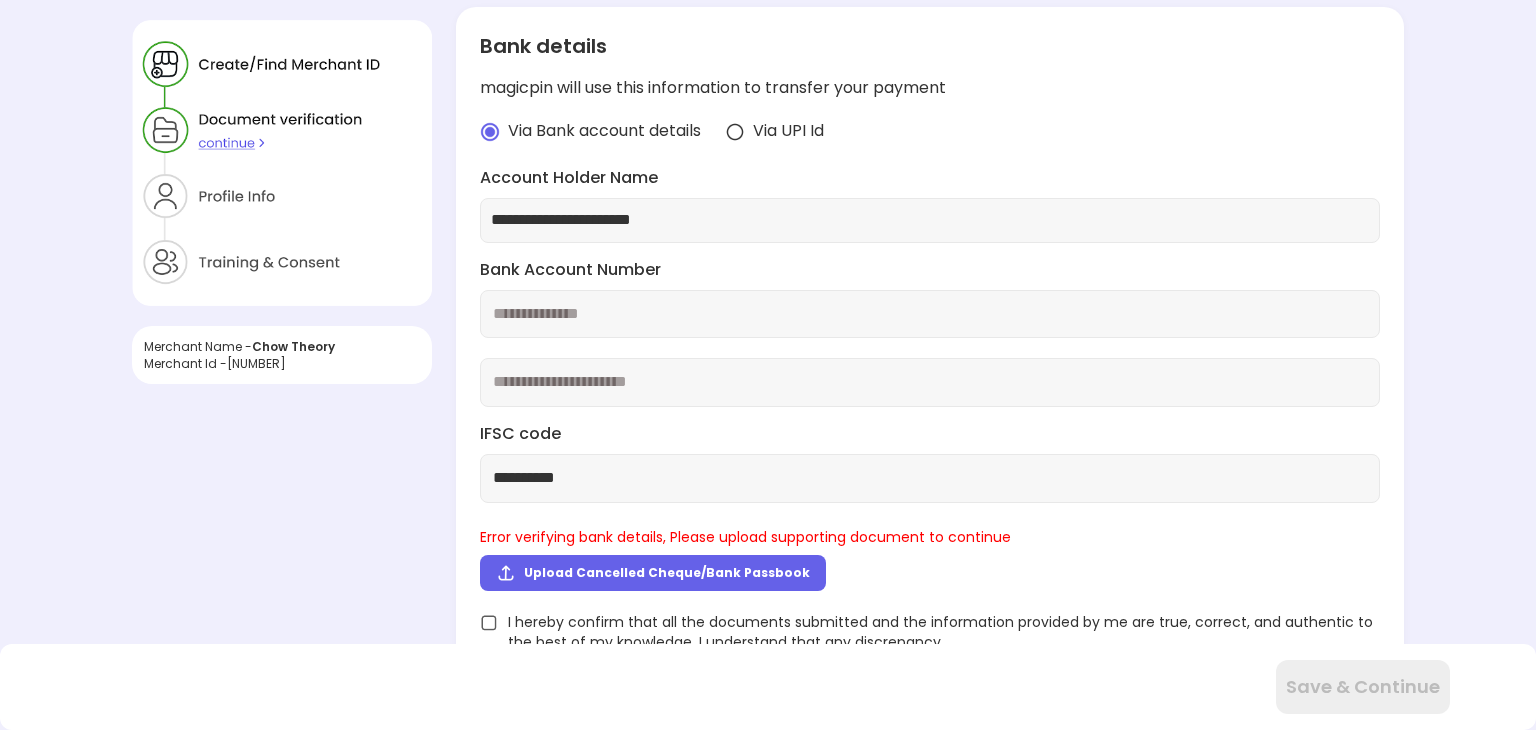 click on "**********" at bounding box center [930, 478] 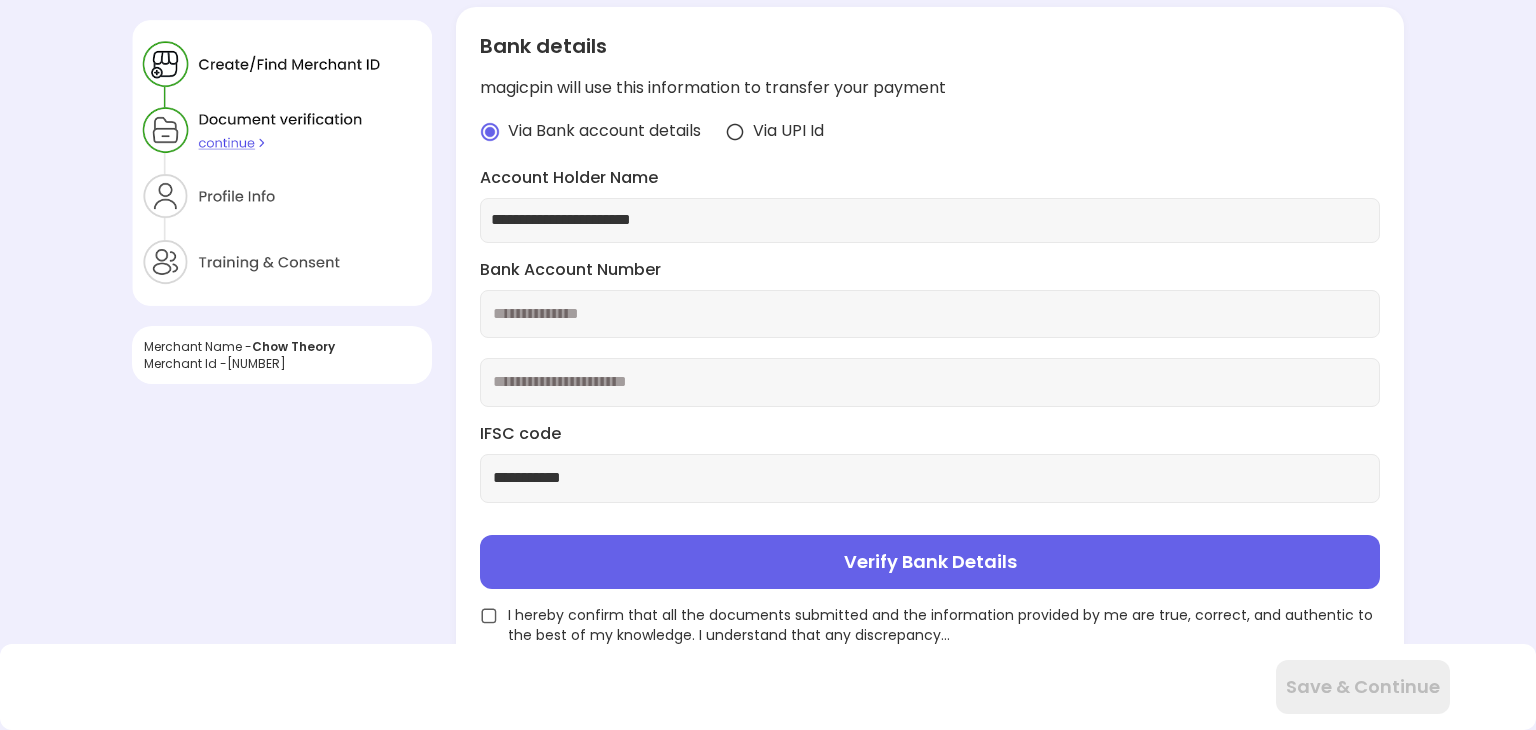 type on "**********" 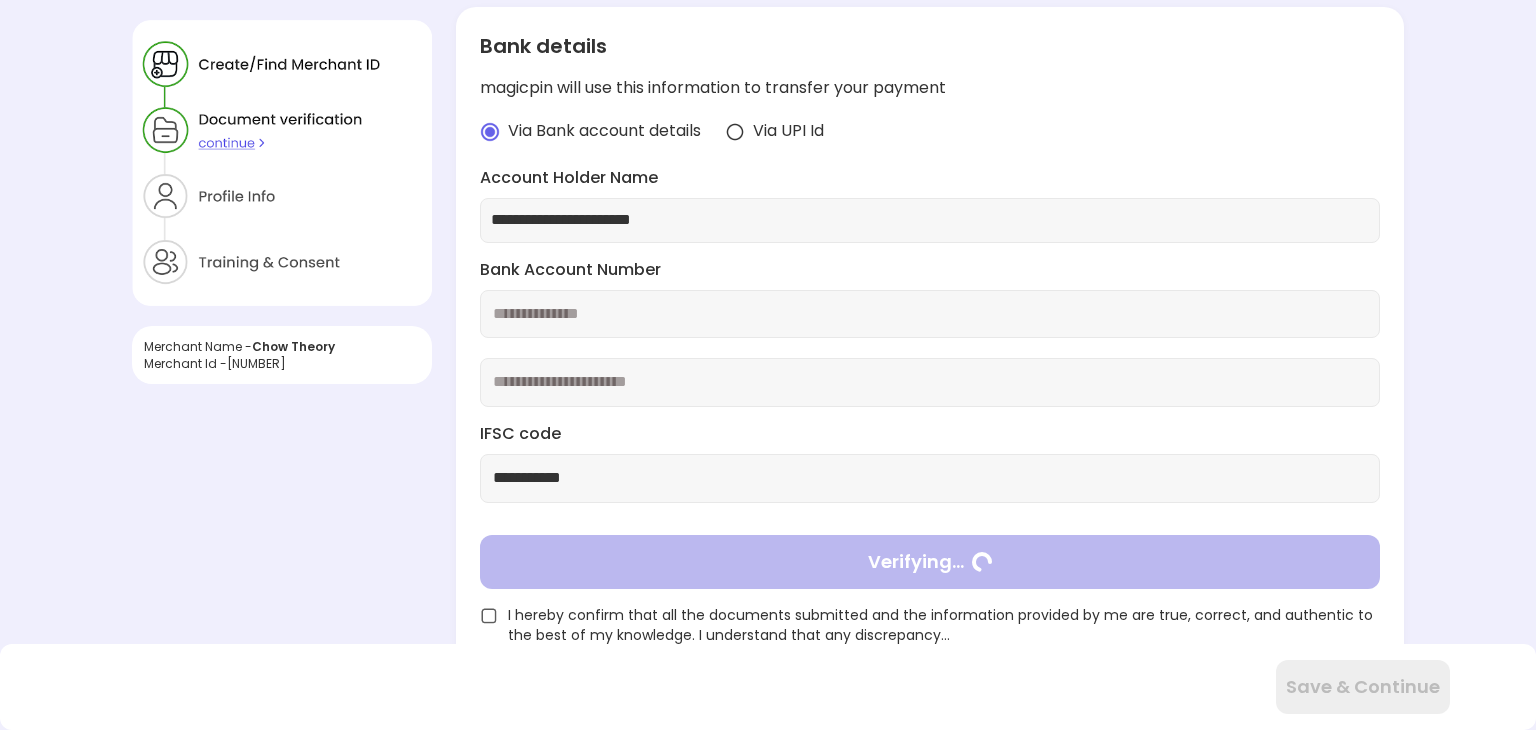 type on "**********" 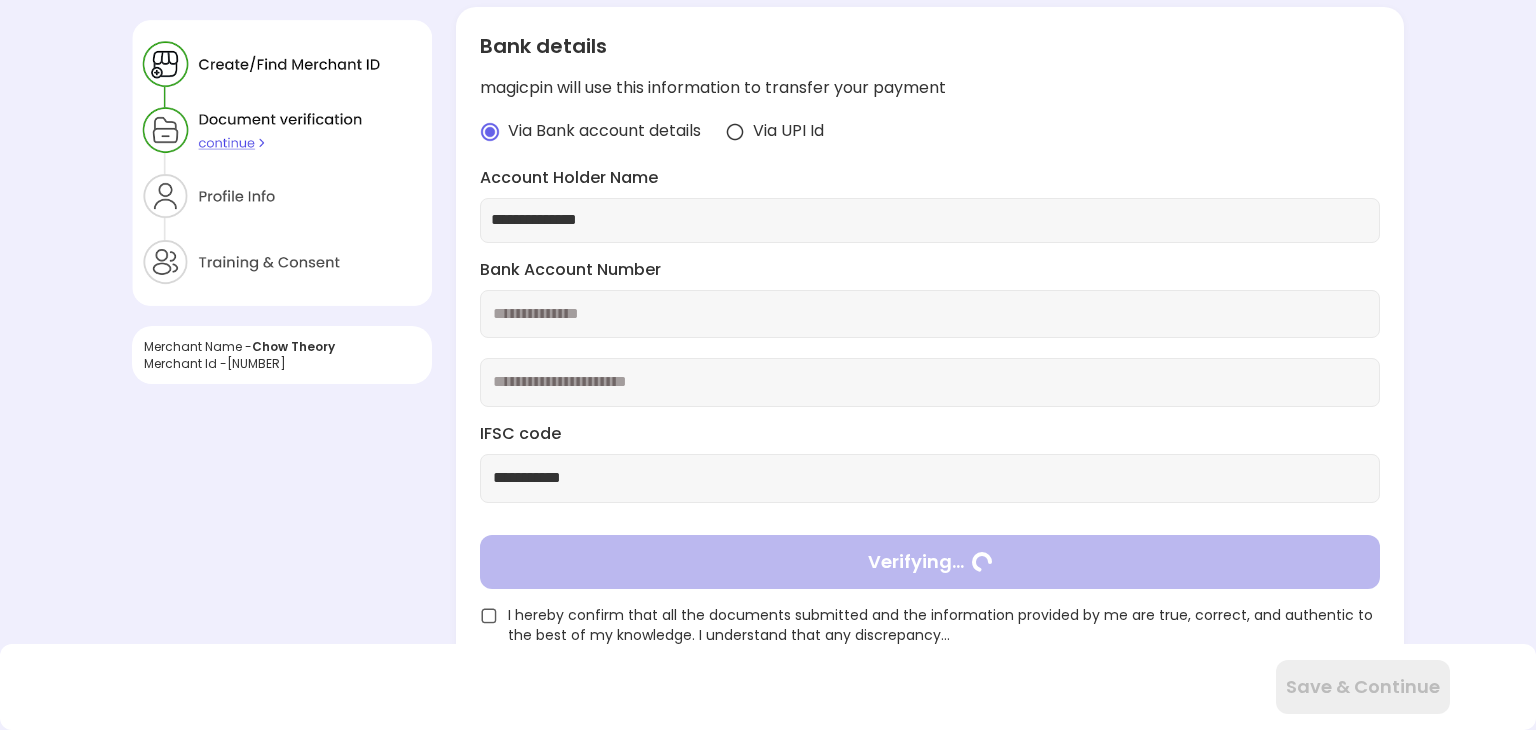 scroll, scrollTop: 348, scrollLeft: 0, axis: vertical 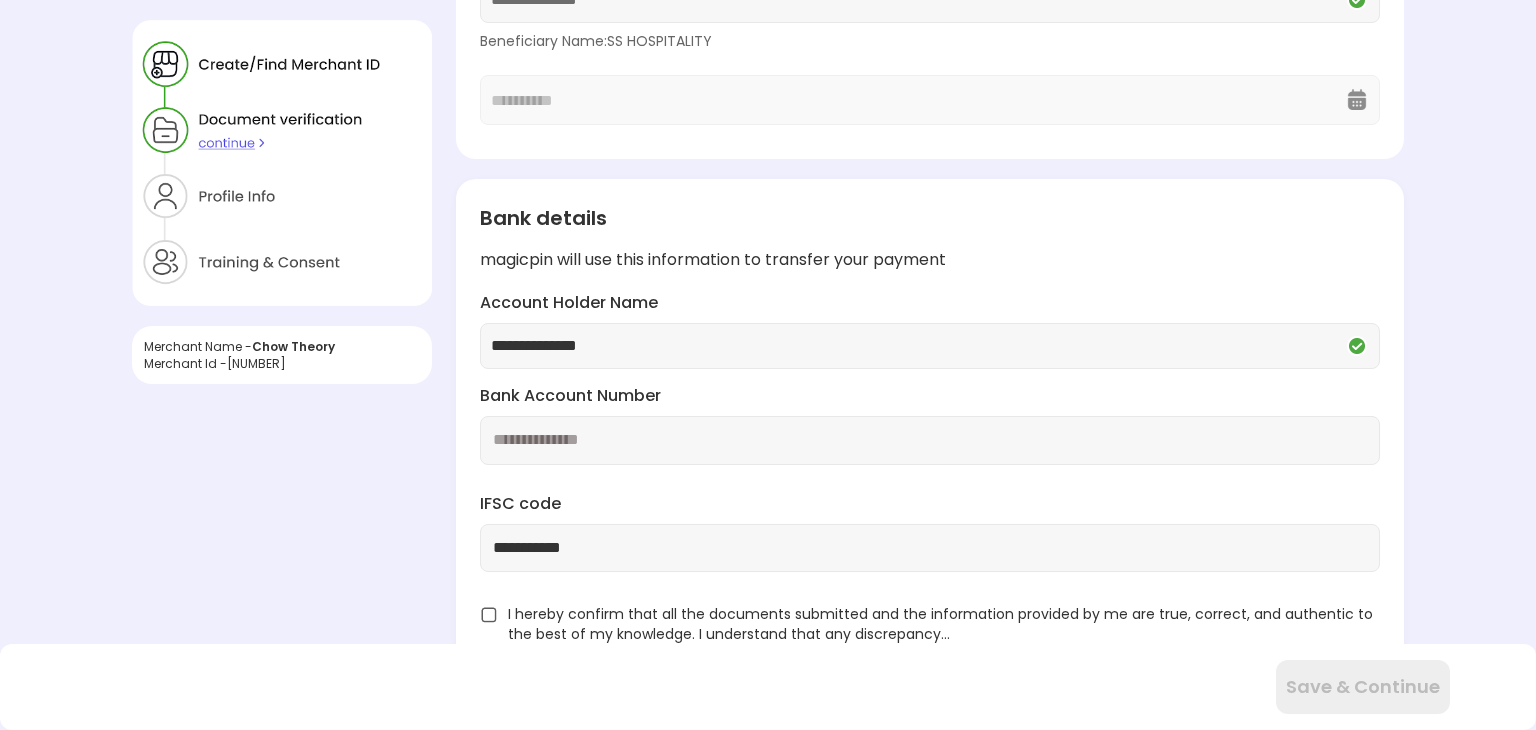 click at bounding box center (489, 615) 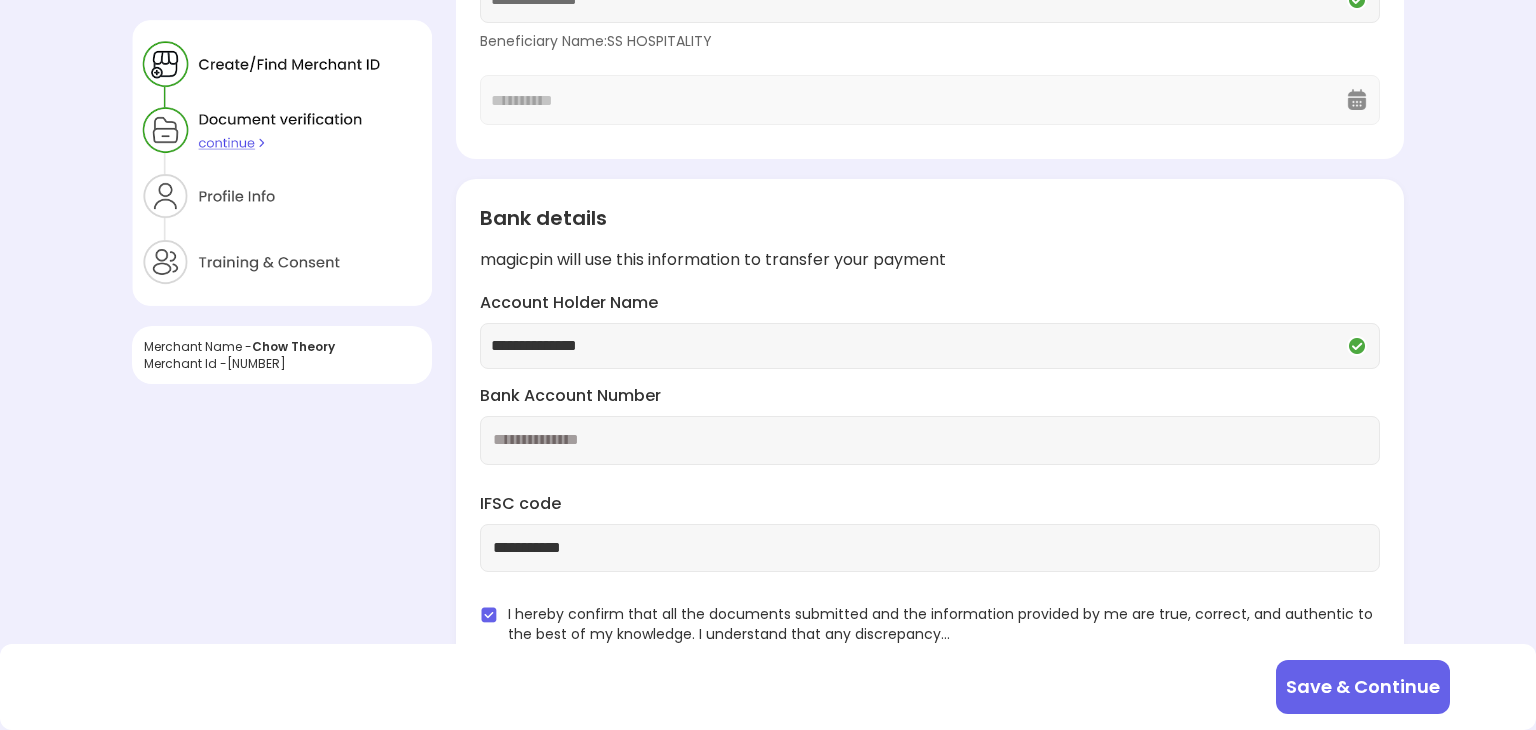 click on "Save & Continue" at bounding box center (1363, 687) 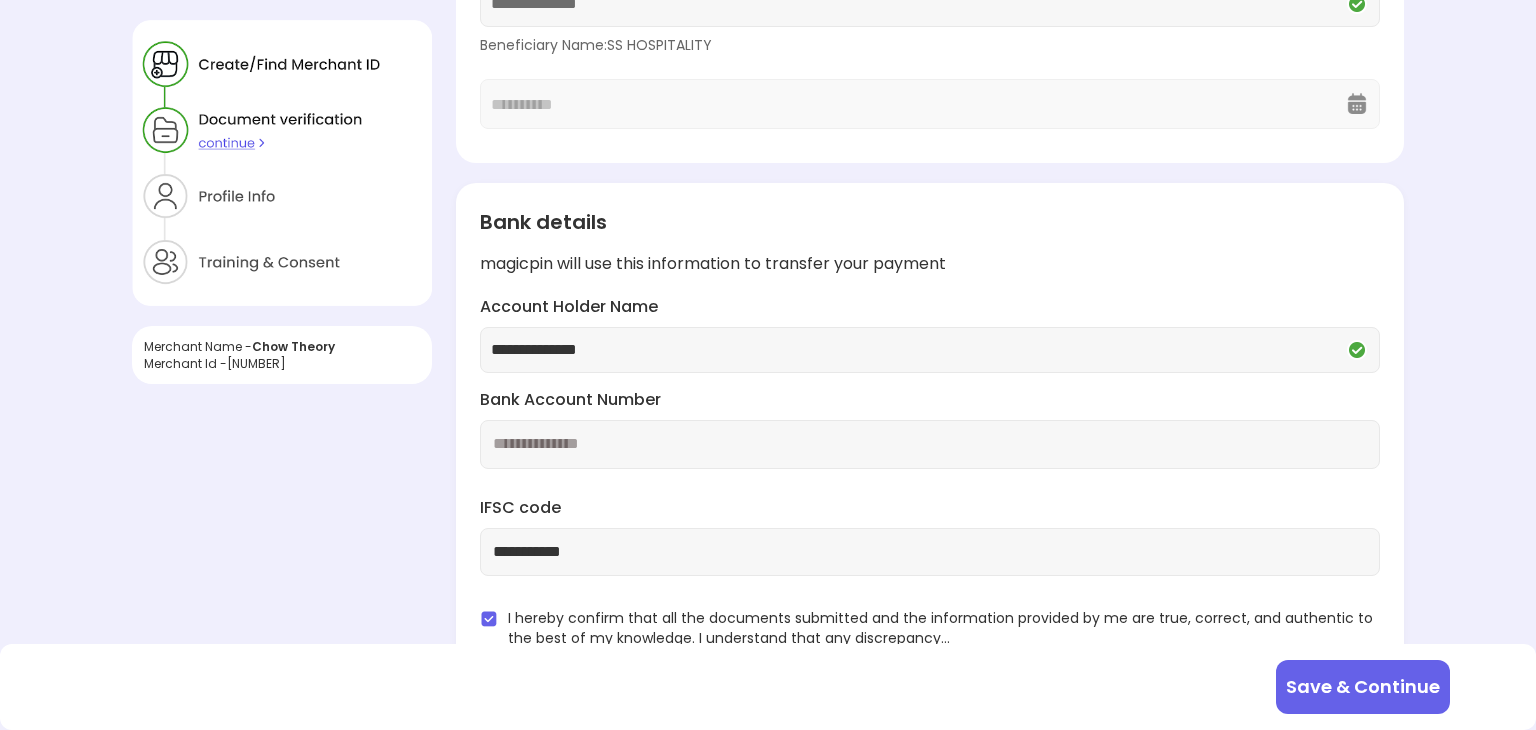 scroll, scrollTop: 348, scrollLeft: 0, axis: vertical 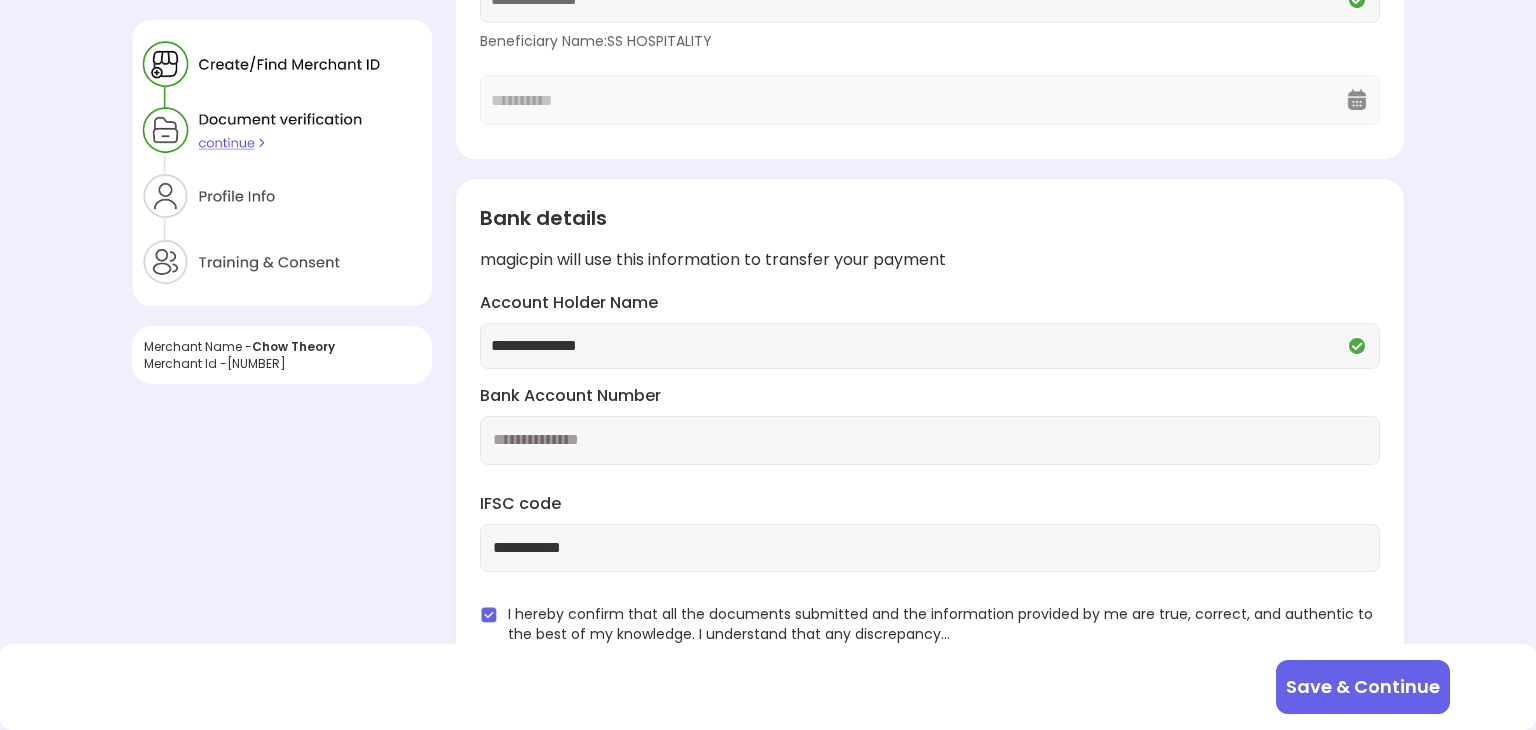 click on "Save & Continue" at bounding box center (1363, 687) 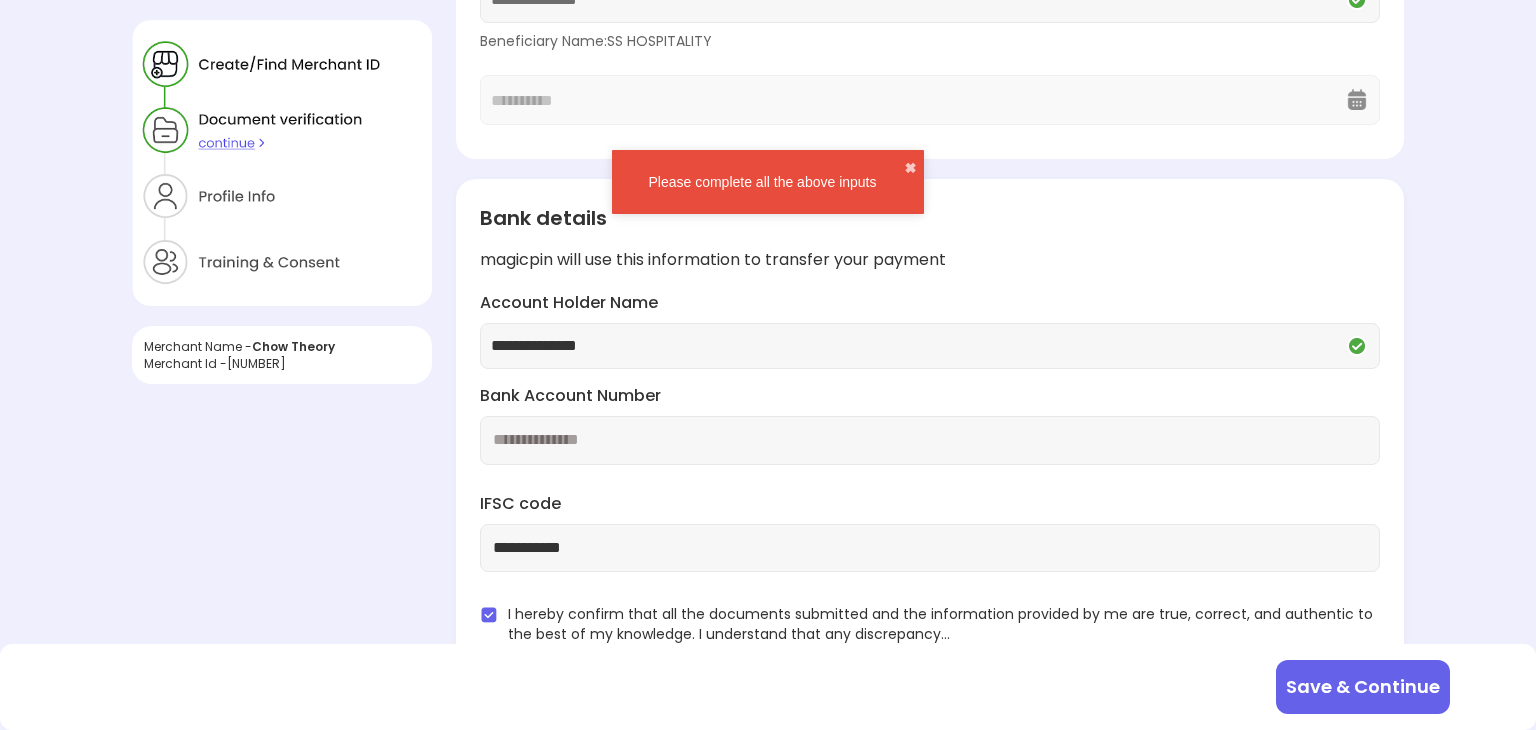 click on "**********" at bounding box center [930, 435] 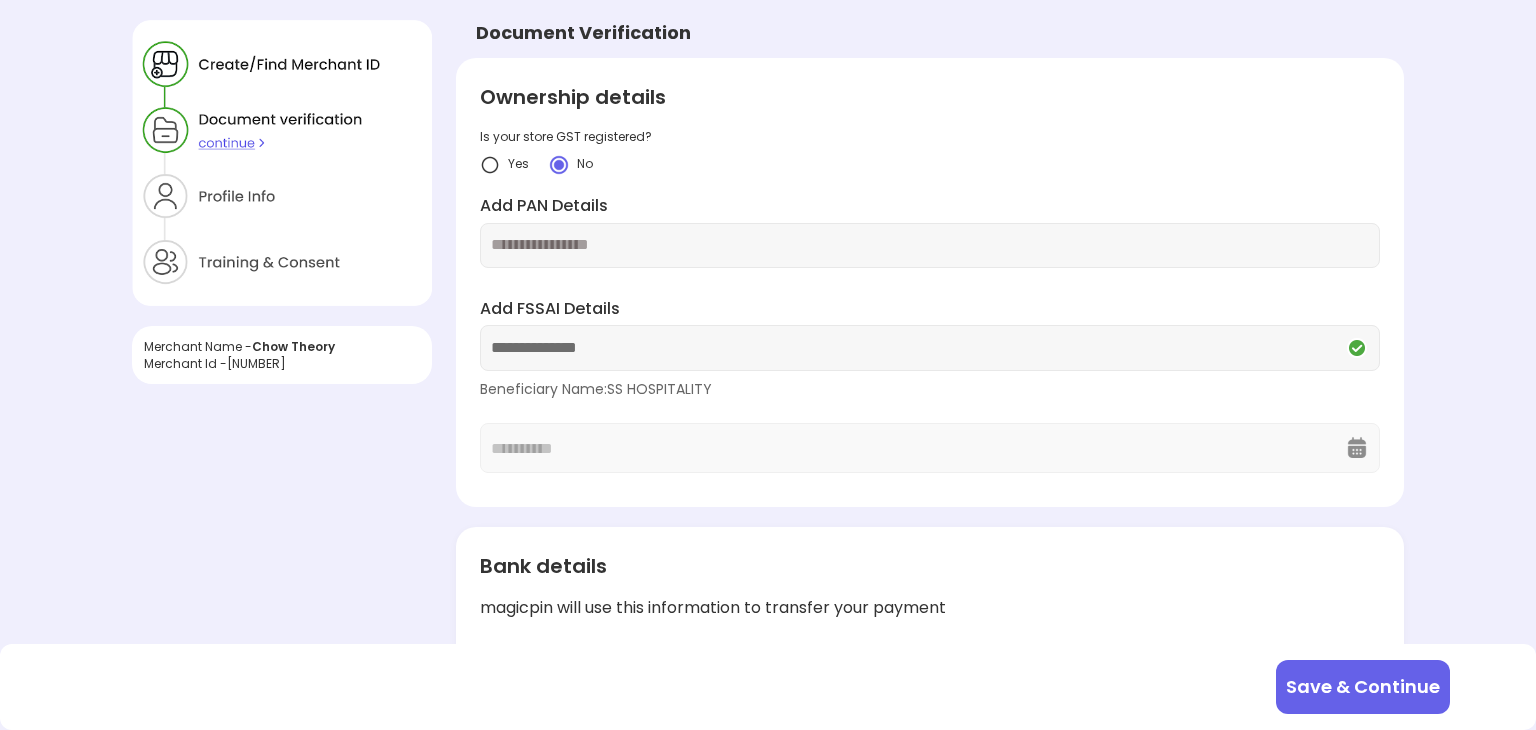 scroll, scrollTop: 0, scrollLeft: 0, axis: both 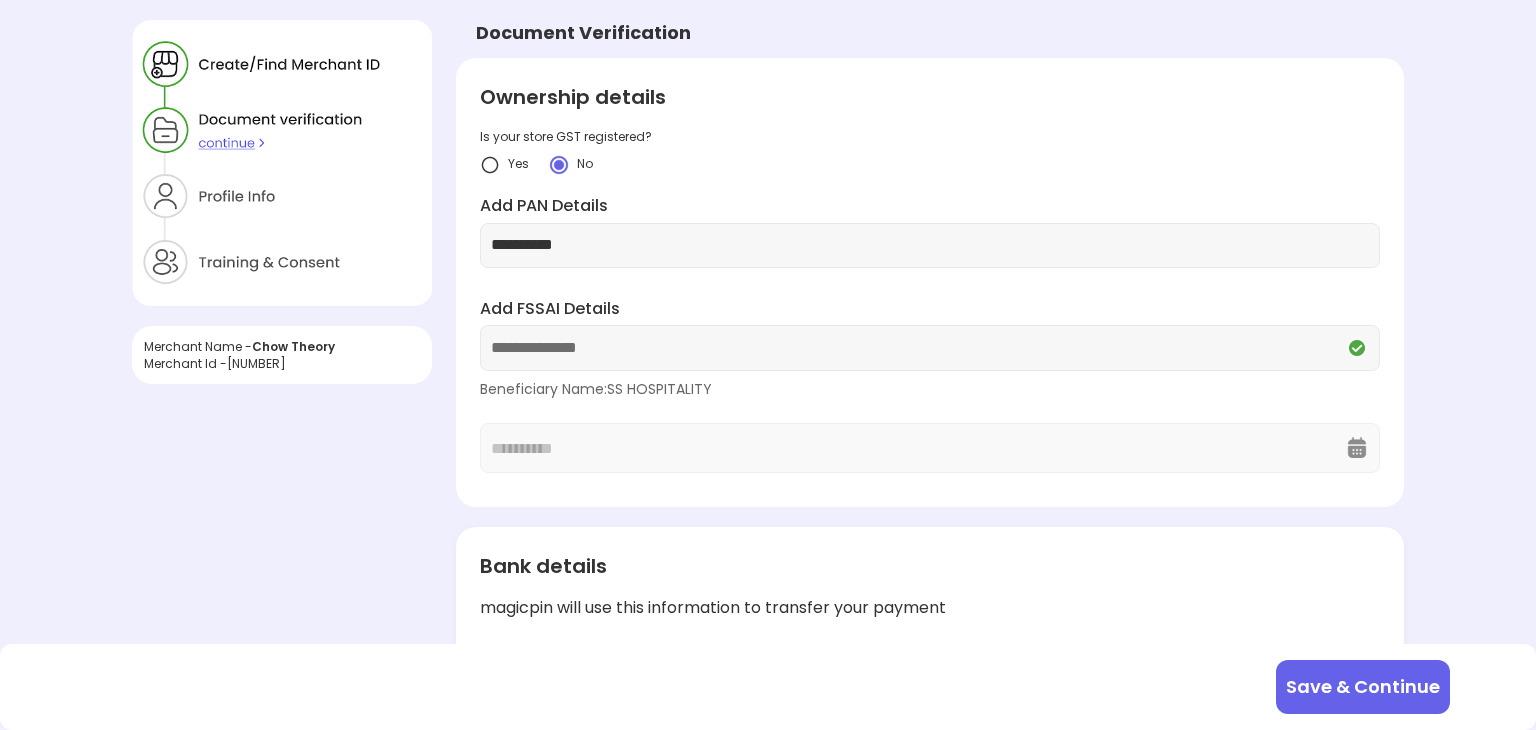type on "**********" 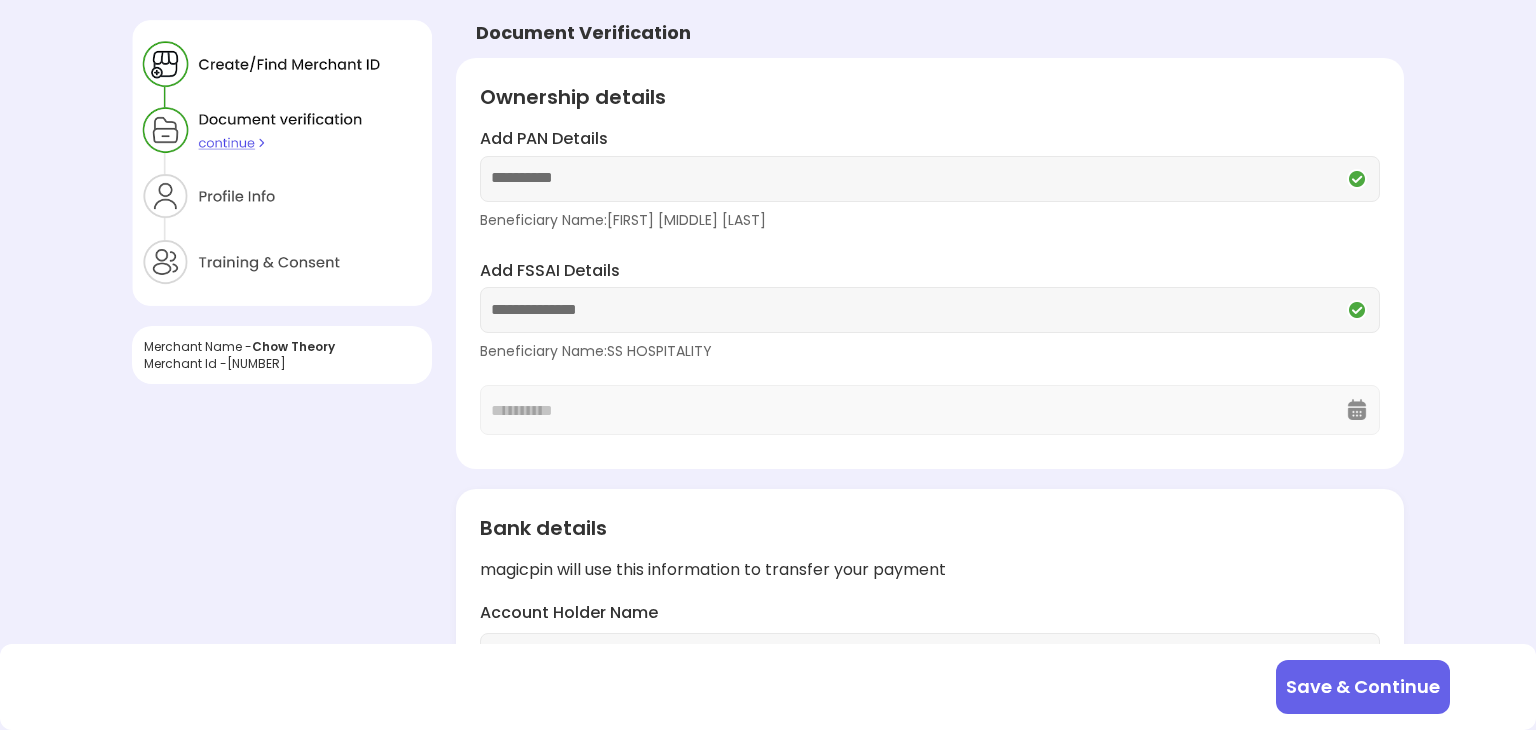 click on "Save & Continue" at bounding box center [1363, 687] 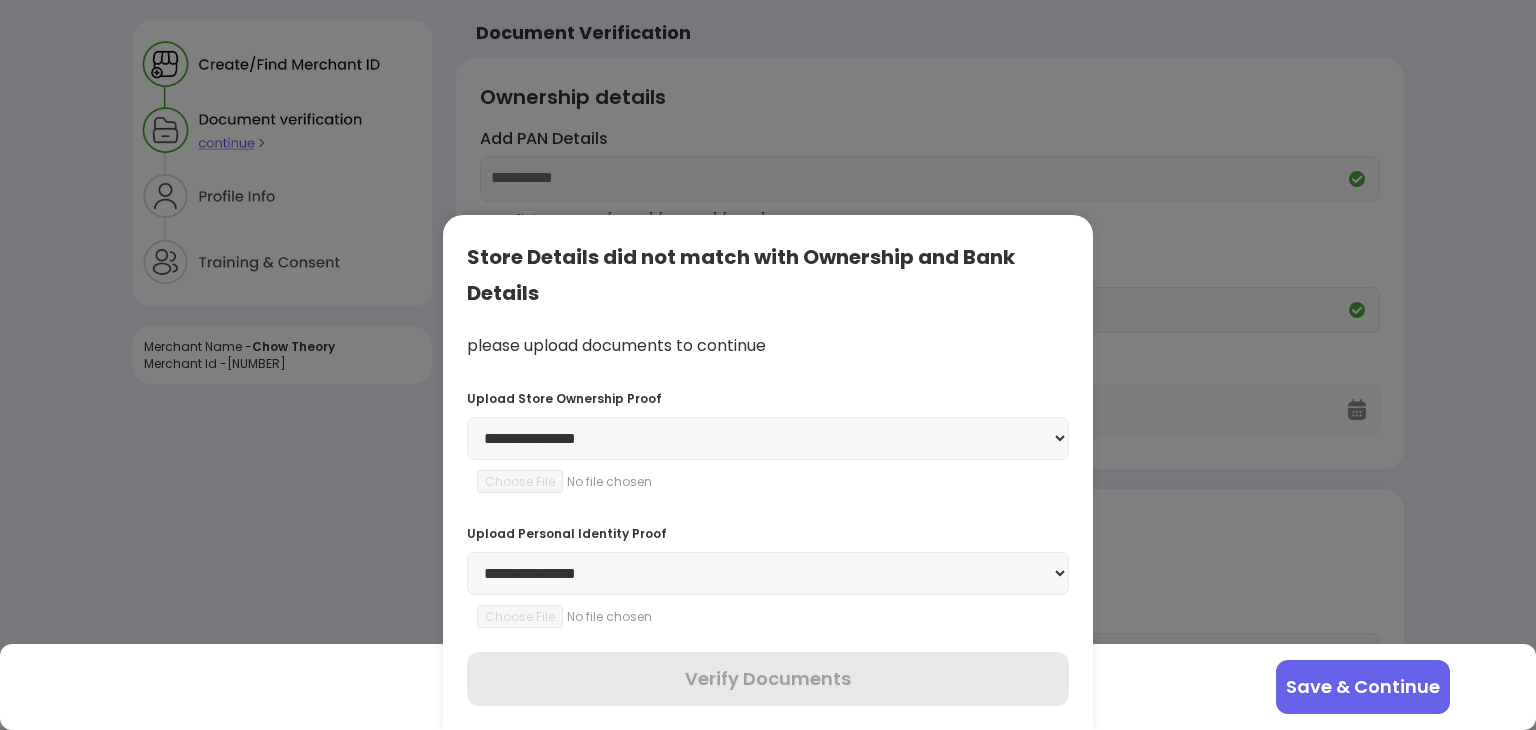 click on "**********" at bounding box center (768, 438) 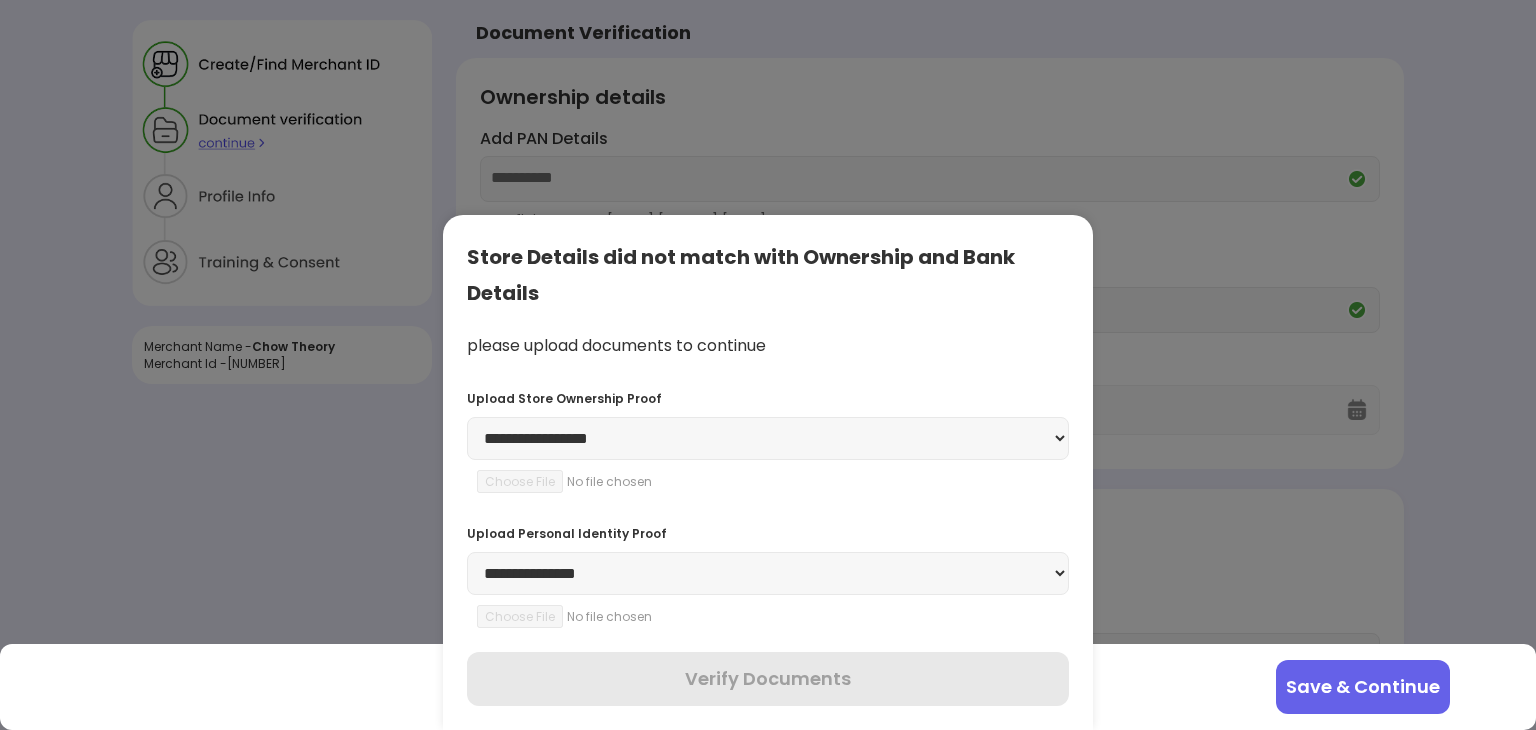 click on "**********" at bounding box center (768, 438) 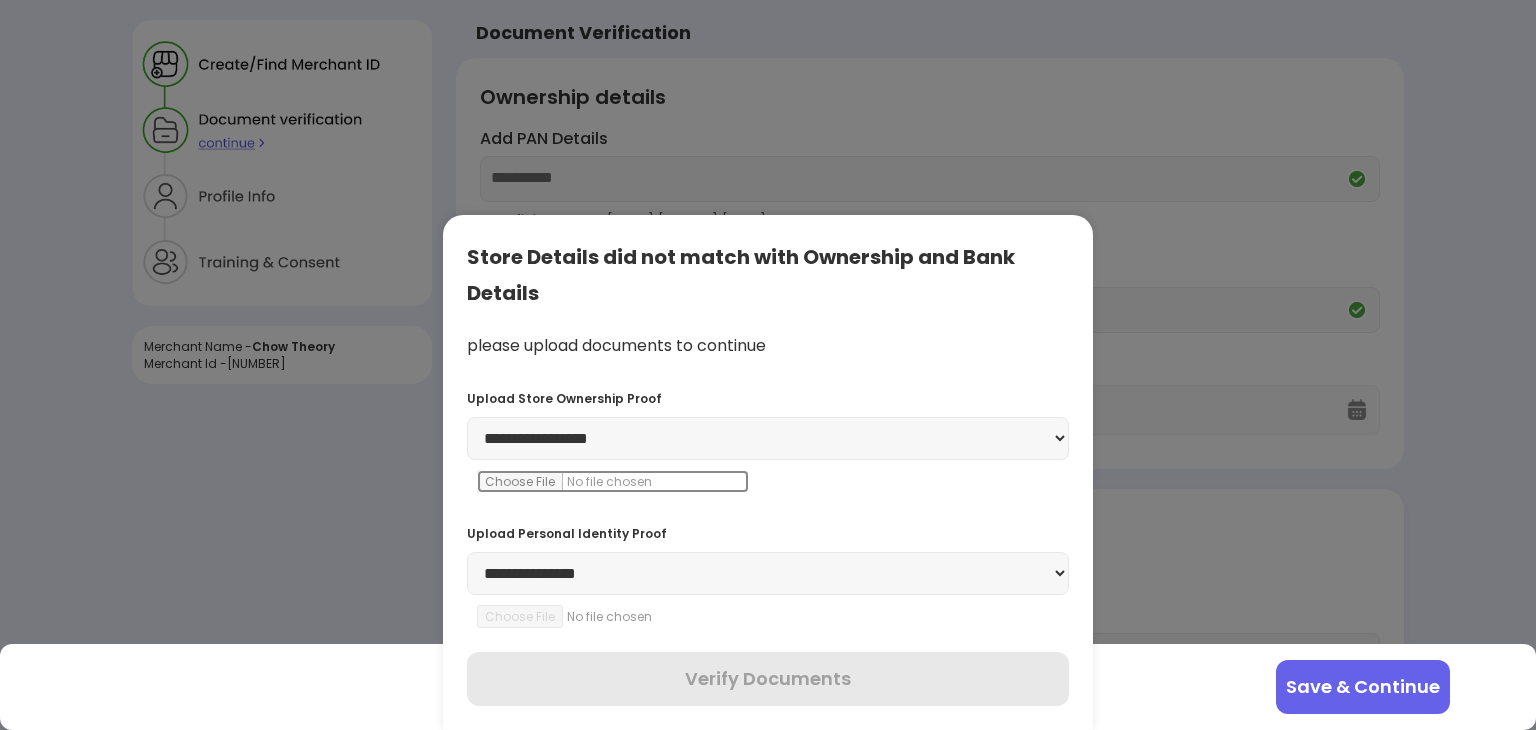 click at bounding box center [613, 481] 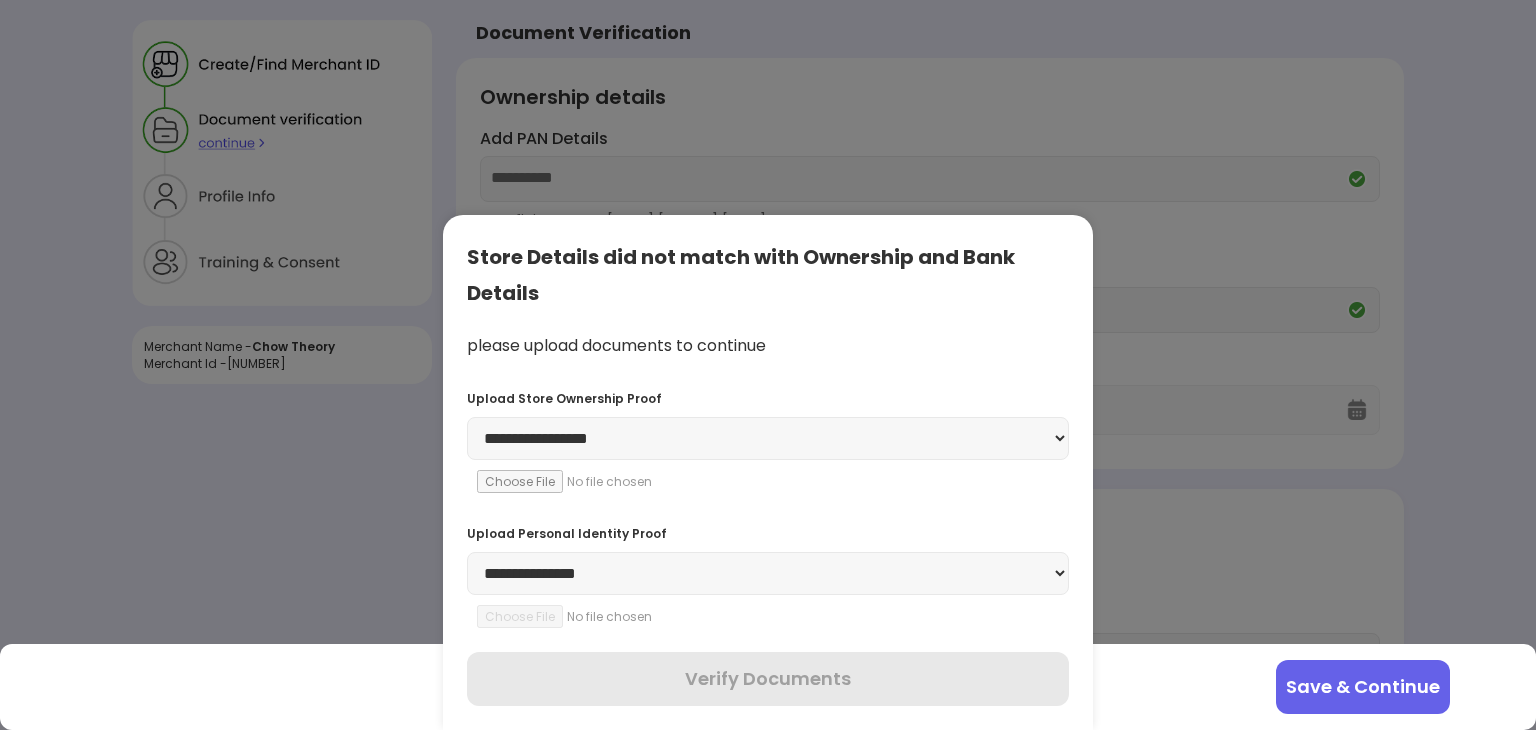 click on "**********" at bounding box center [768, 573] 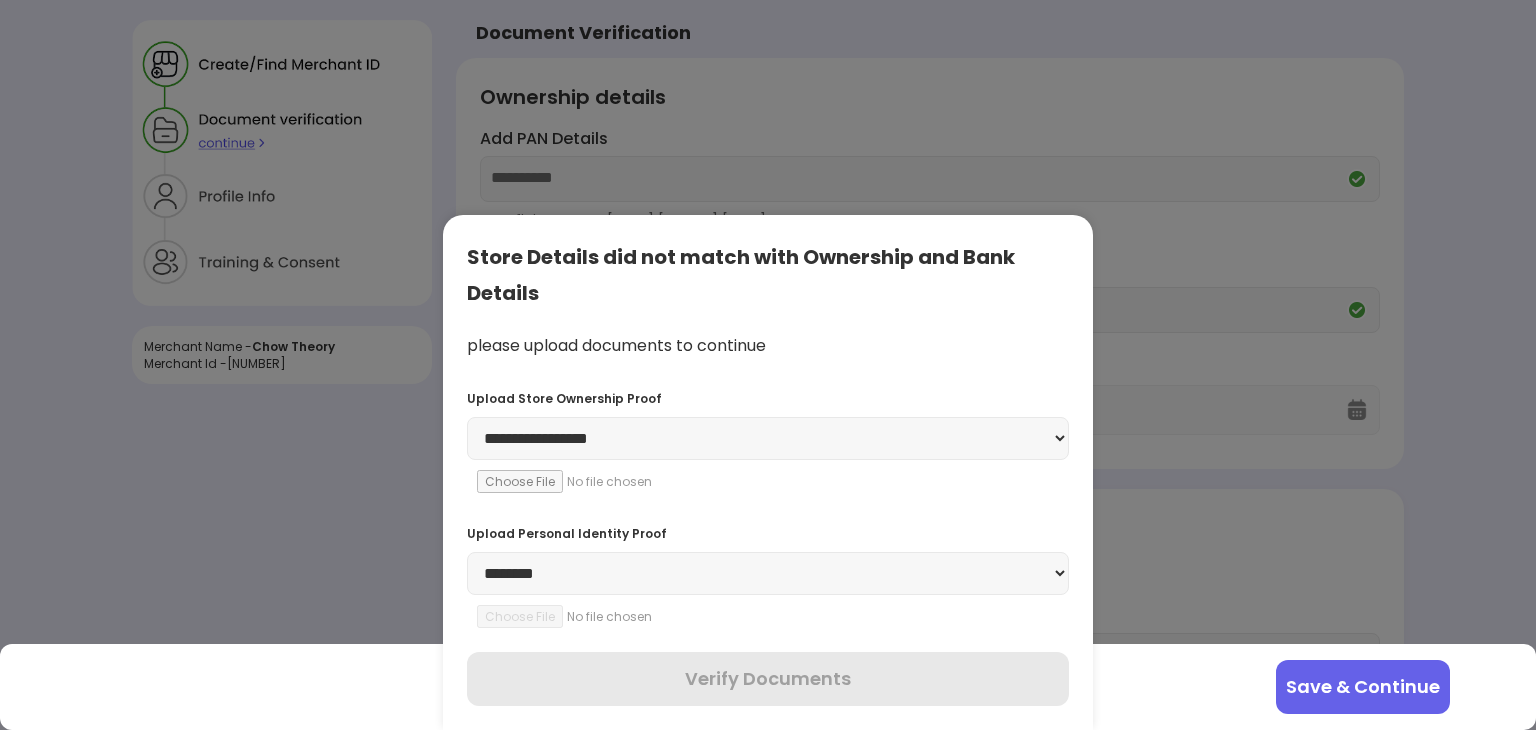 click on "**********" at bounding box center [768, 573] 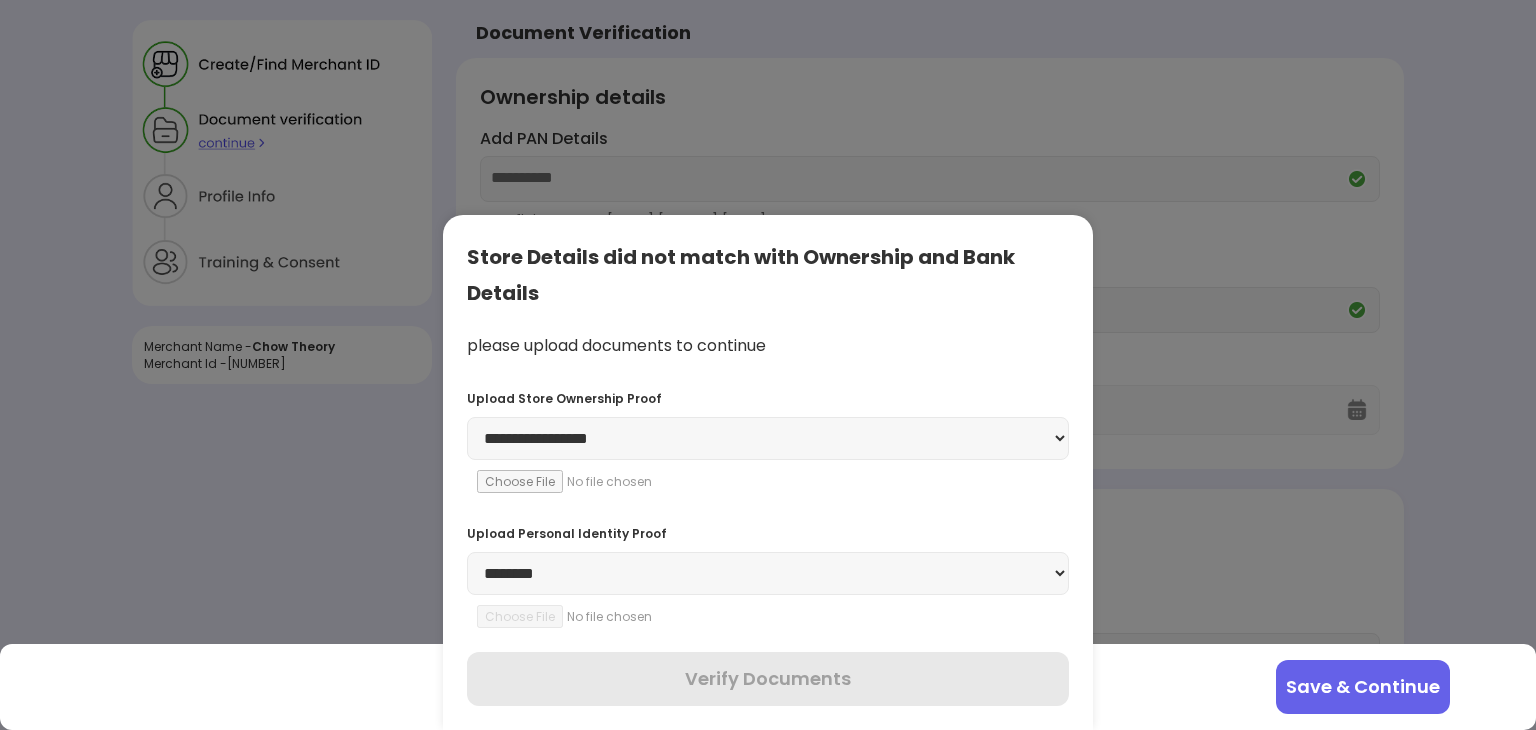 type 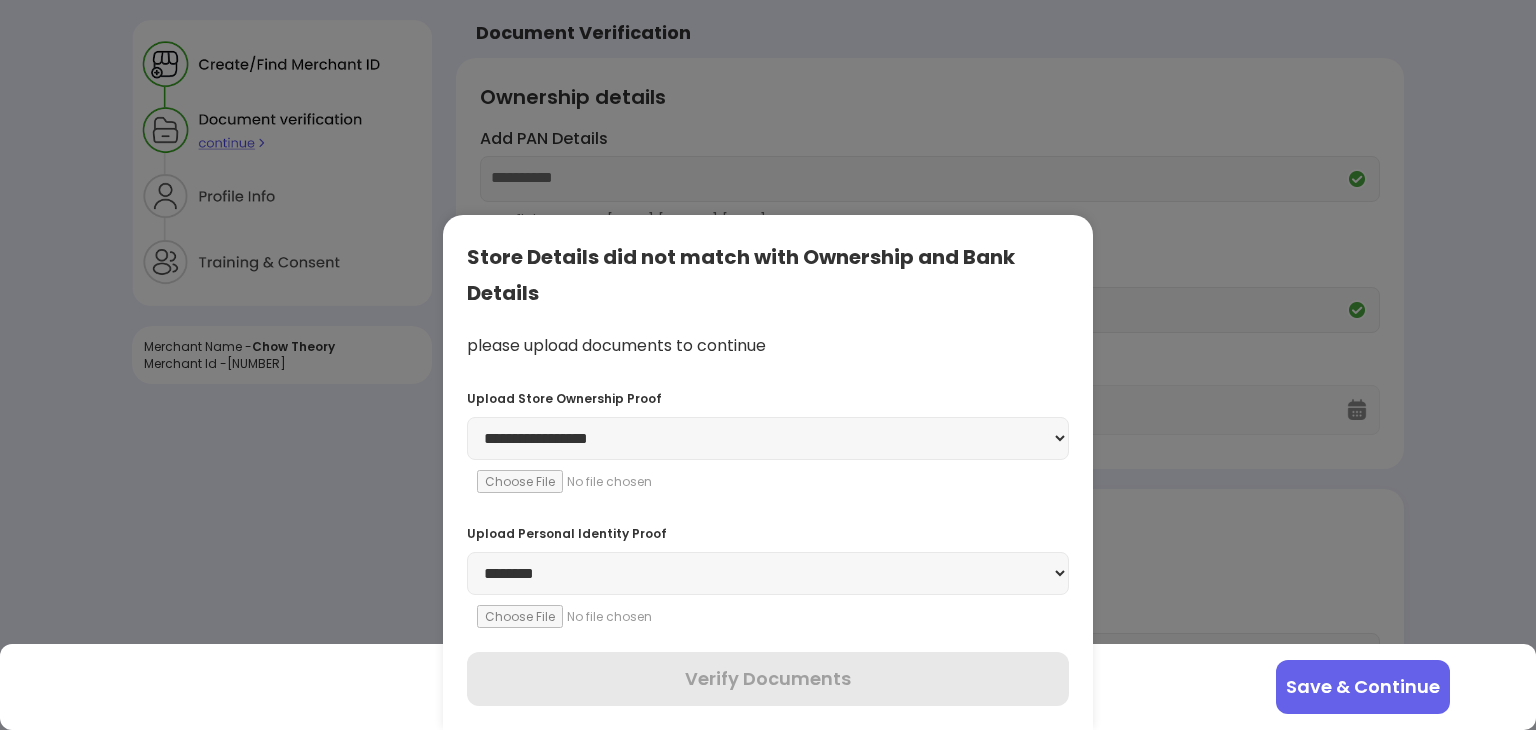 click on "**********" at bounding box center [768, 438] 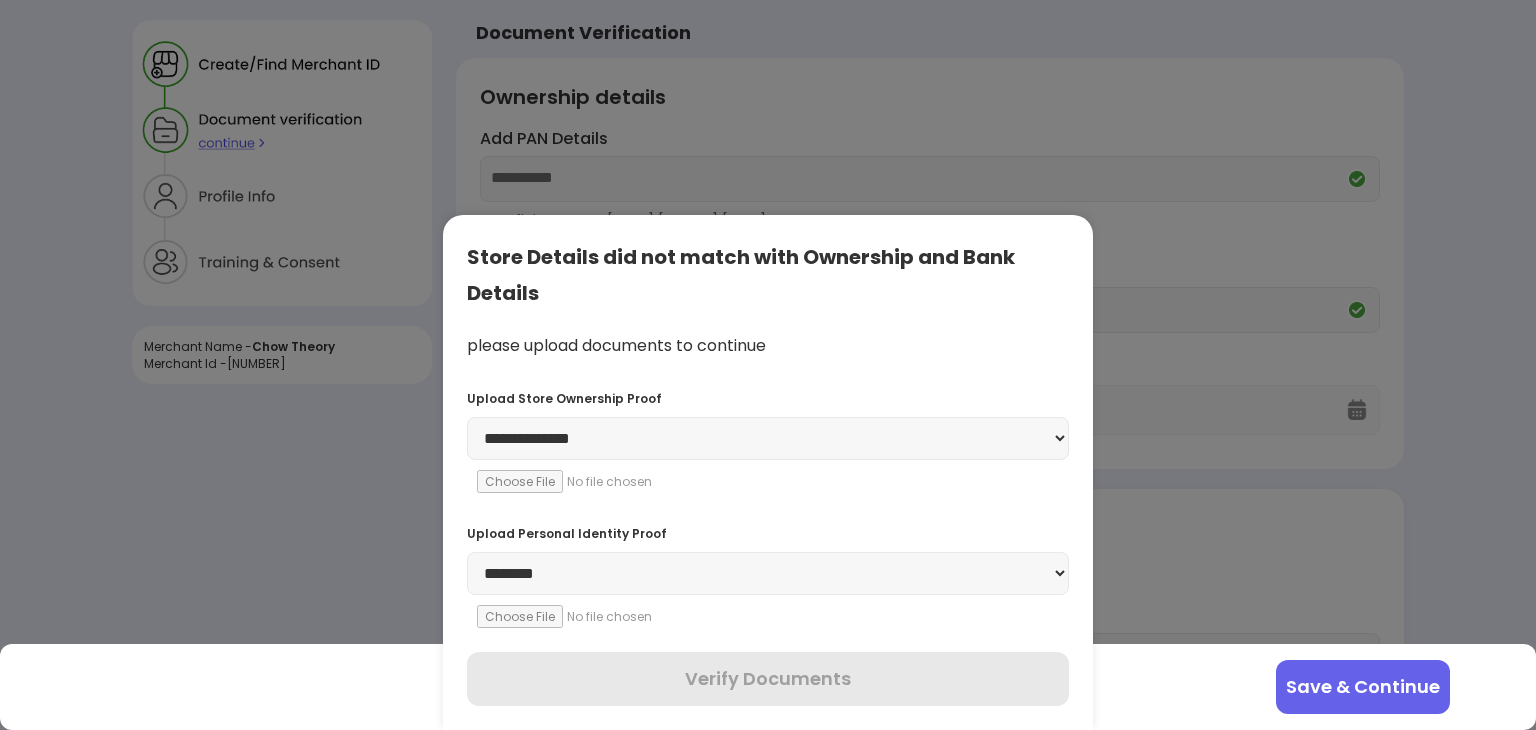 click on "**********" at bounding box center (768, 438) 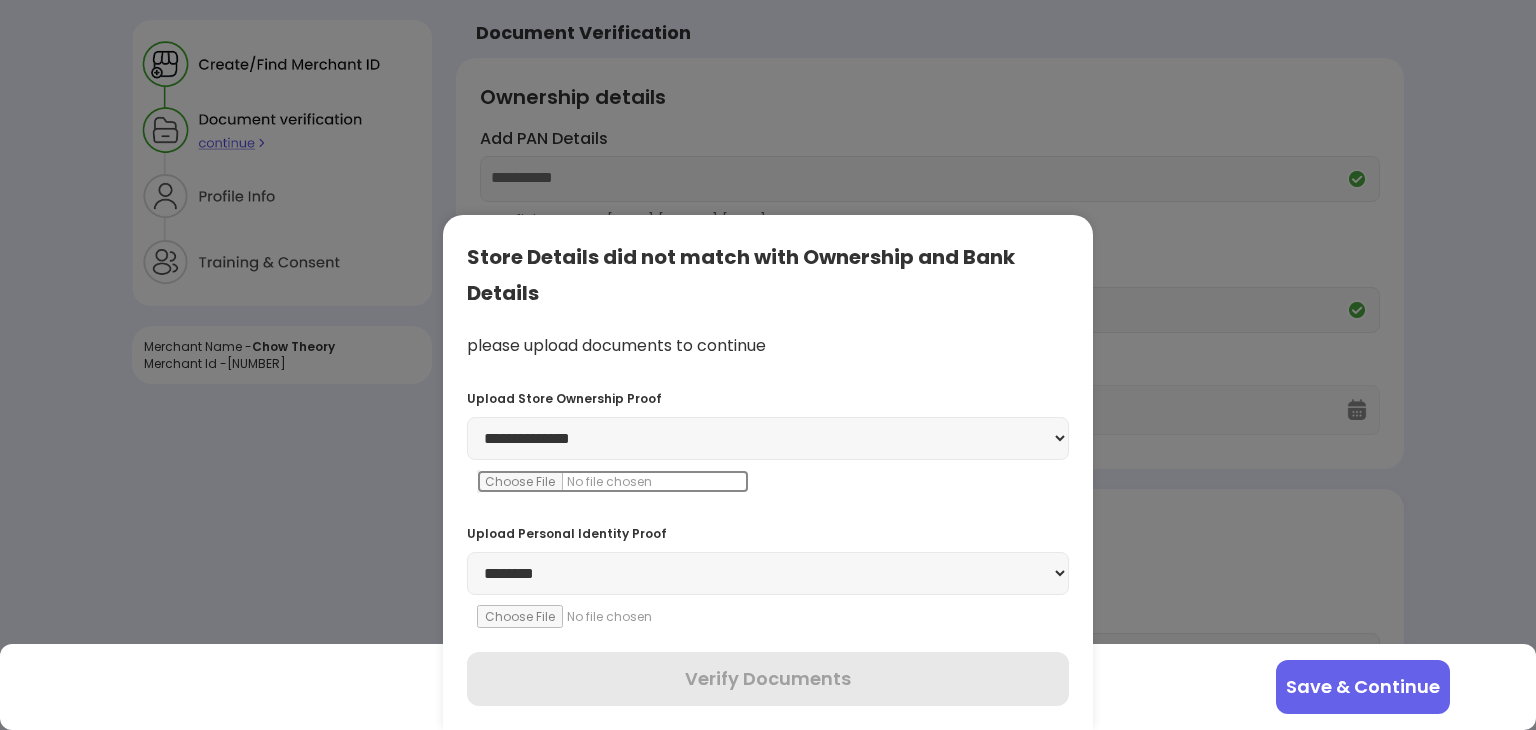 click at bounding box center (613, 481) 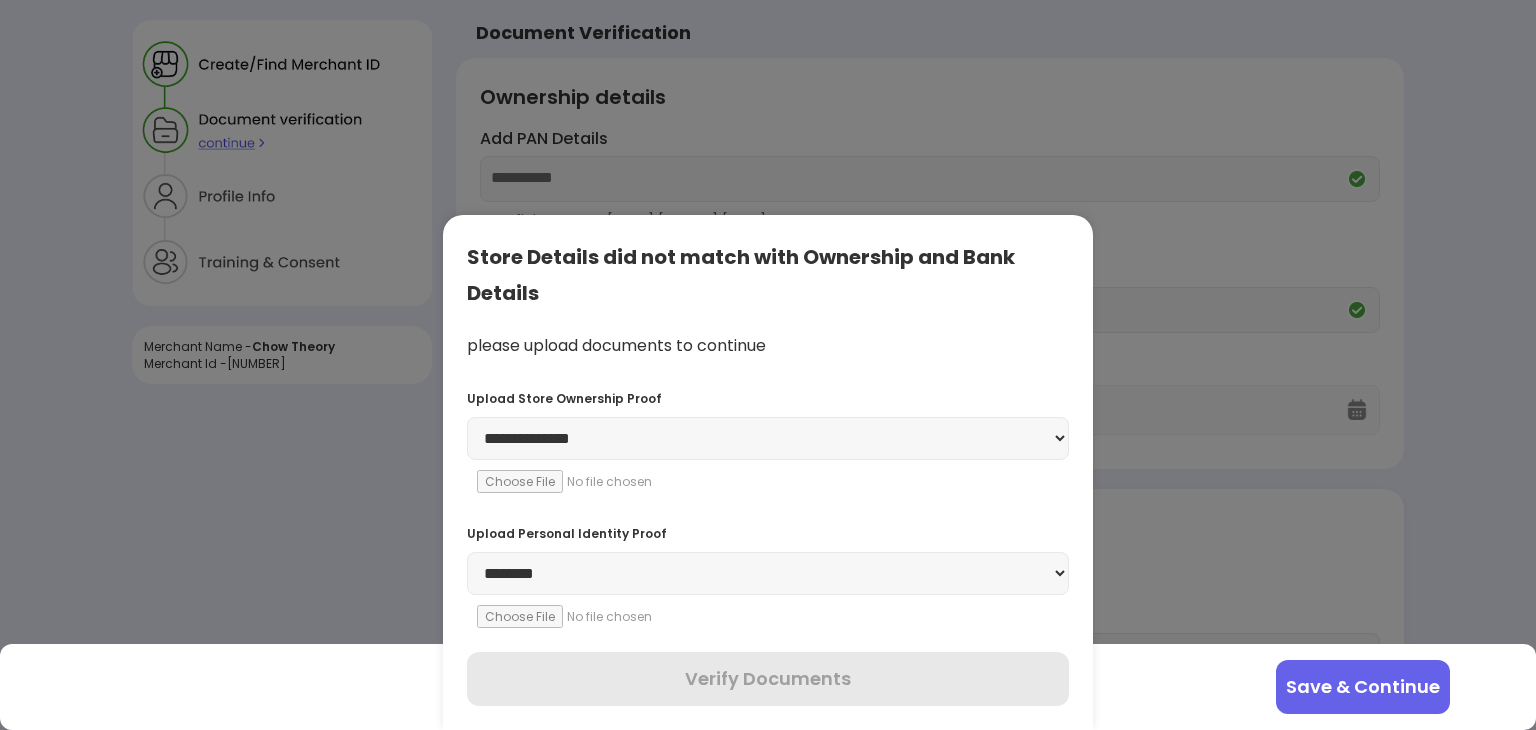 click on "**********" at bounding box center (768, 438) 